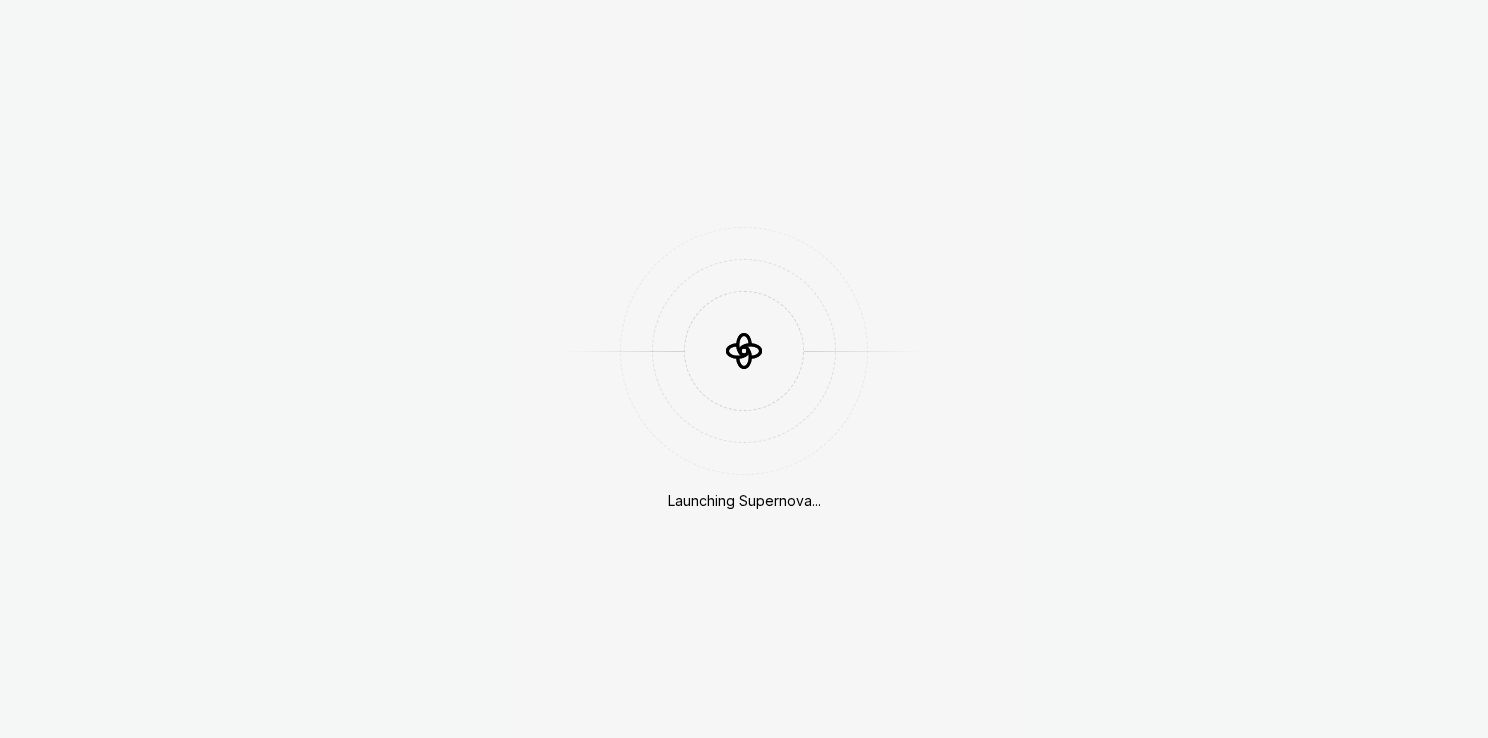 scroll, scrollTop: 0, scrollLeft: 0, axis: both 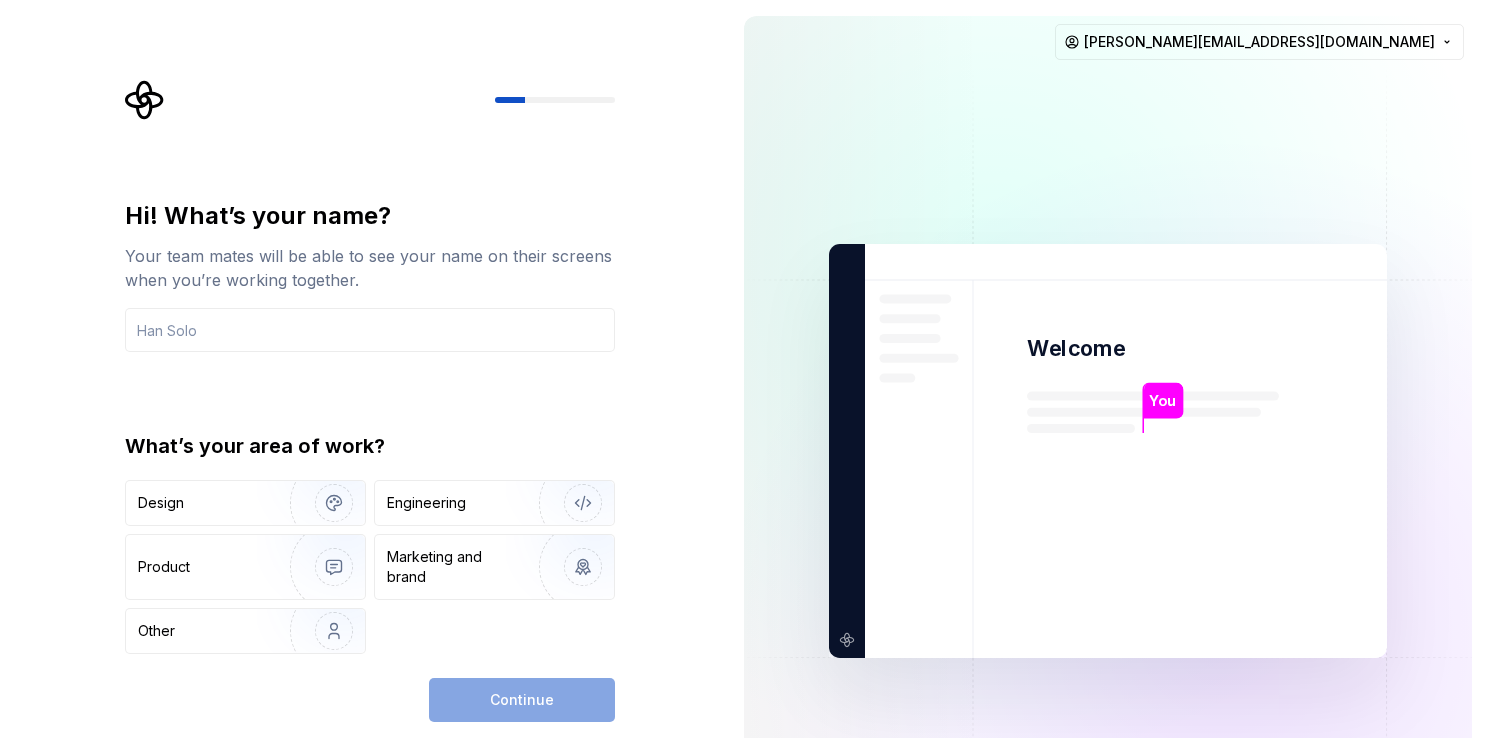 click on "You Welcome You T B +3 [PERSON_NAME] Jamie [EMAIL_ADDRESS][DOMAIN_NAME]" at bounding box center (1108, 451) 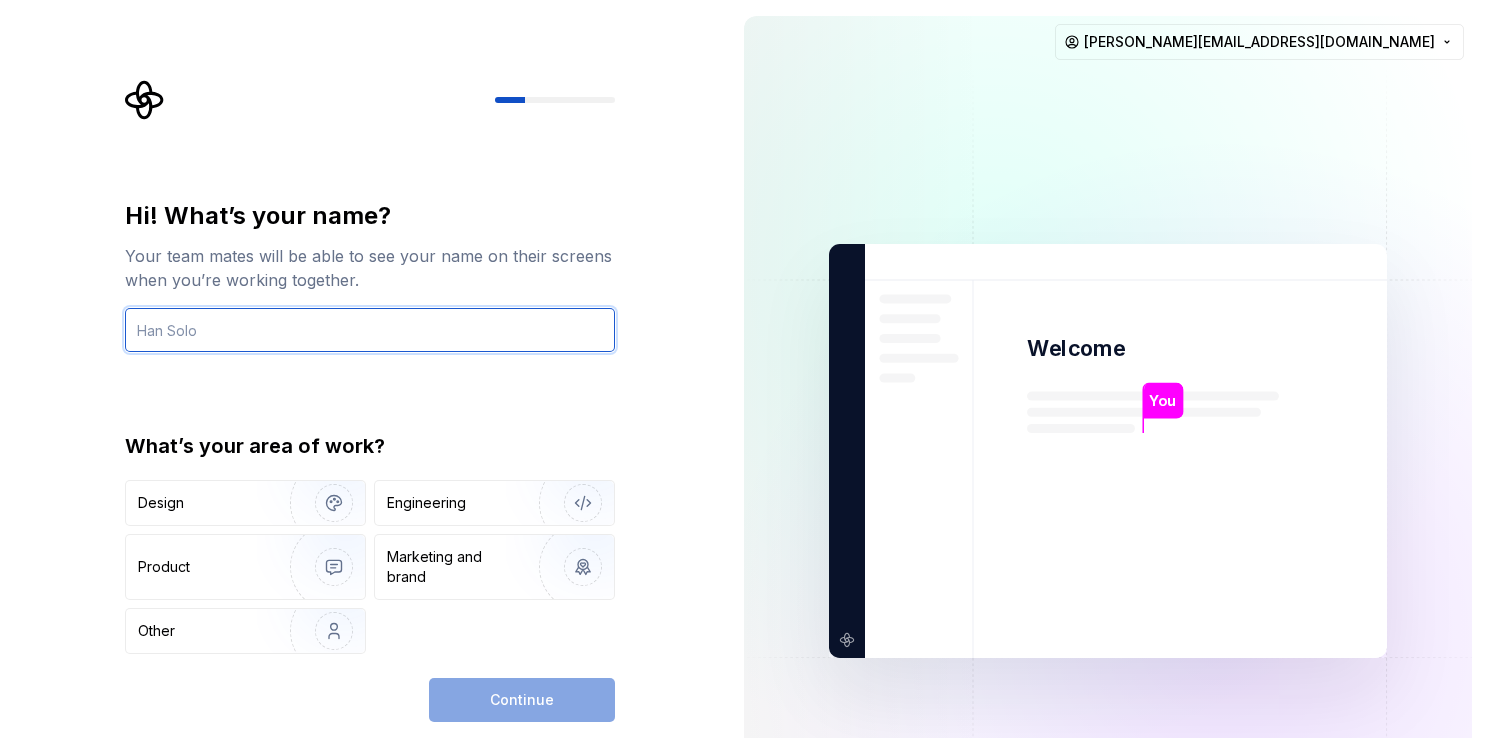 click at bounding box center (370, 330) 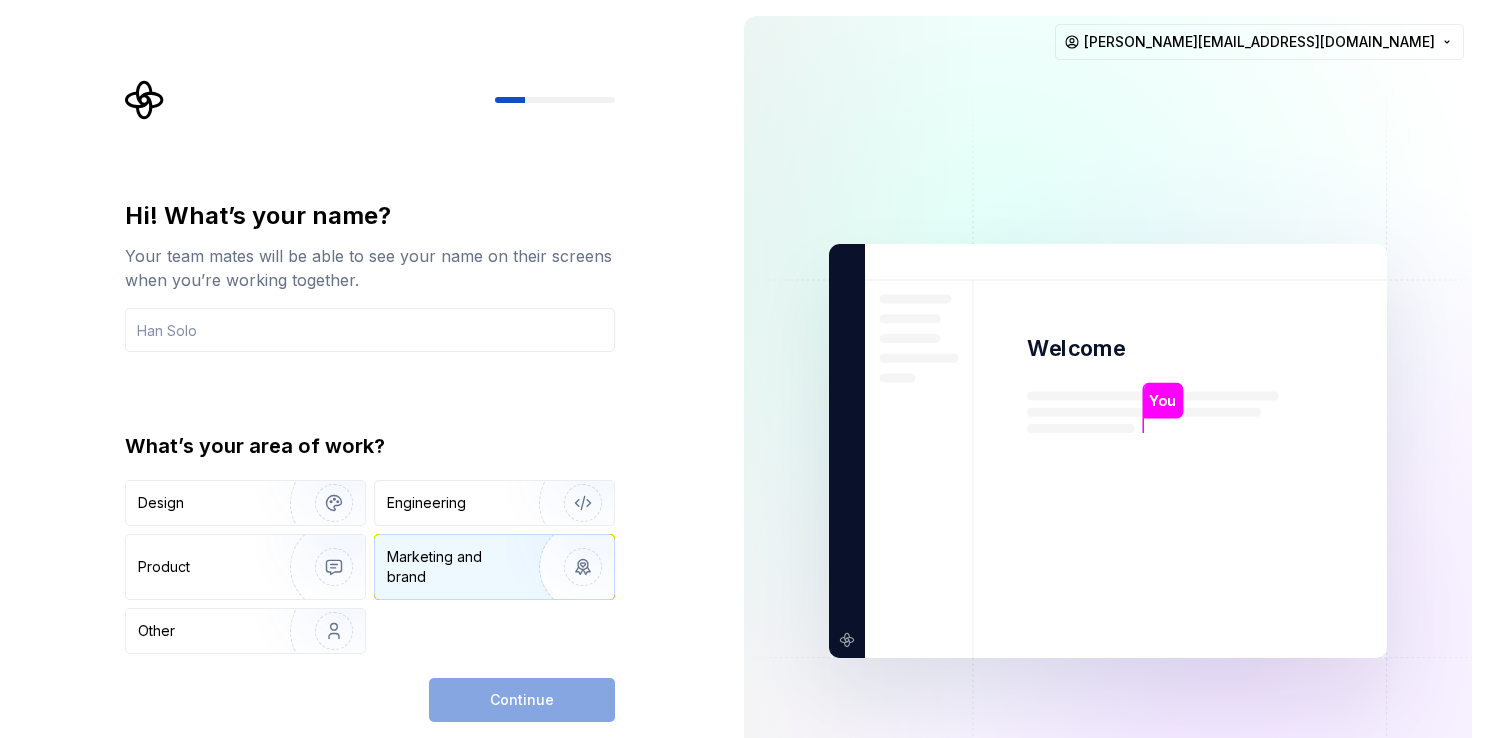 click on "Marketing and brand" at bounding box center [454, 567] 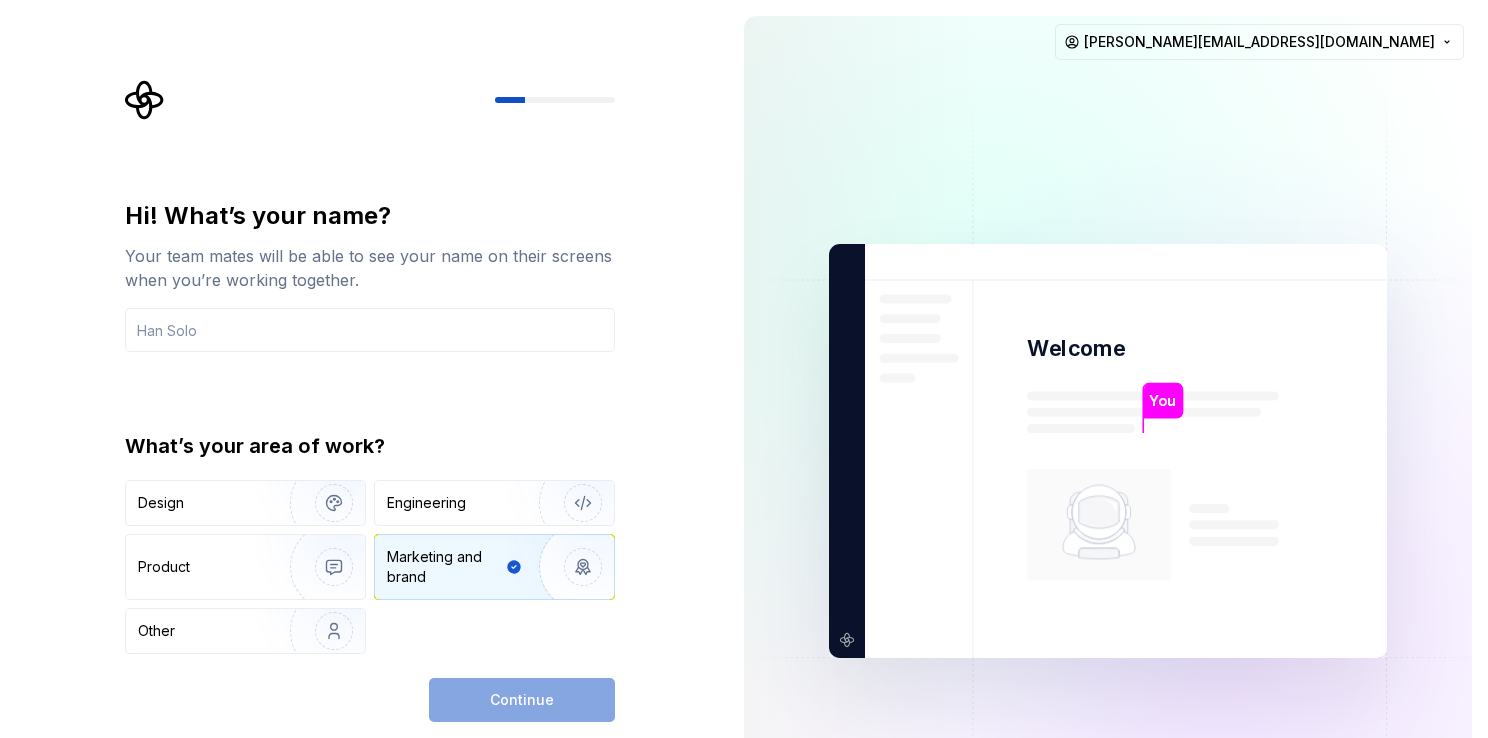 click on "Continue" at bounding box center [522, 700] 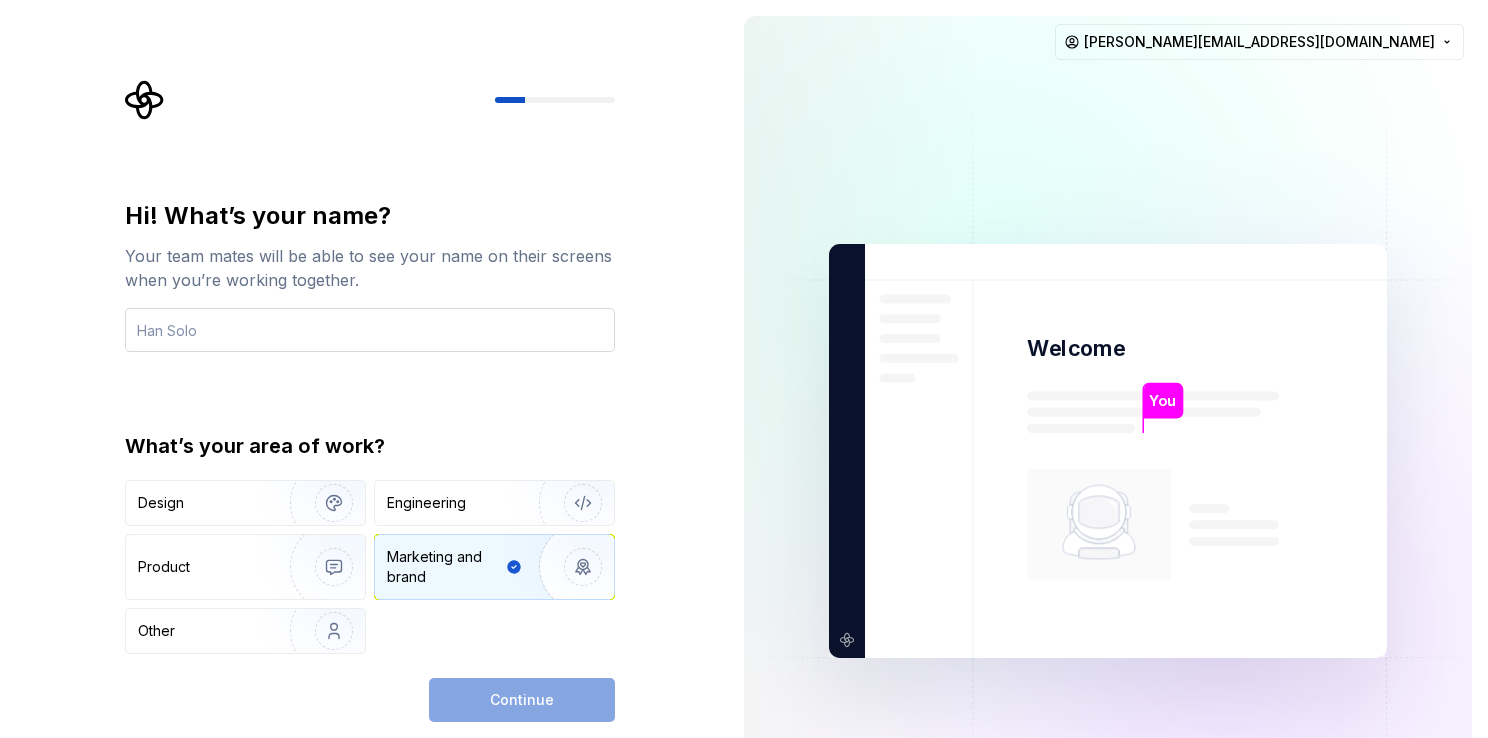 drag, startPoint x: 229, startPoint y: 353, endPoint x: 211, endPoint y: 329, distance: 30 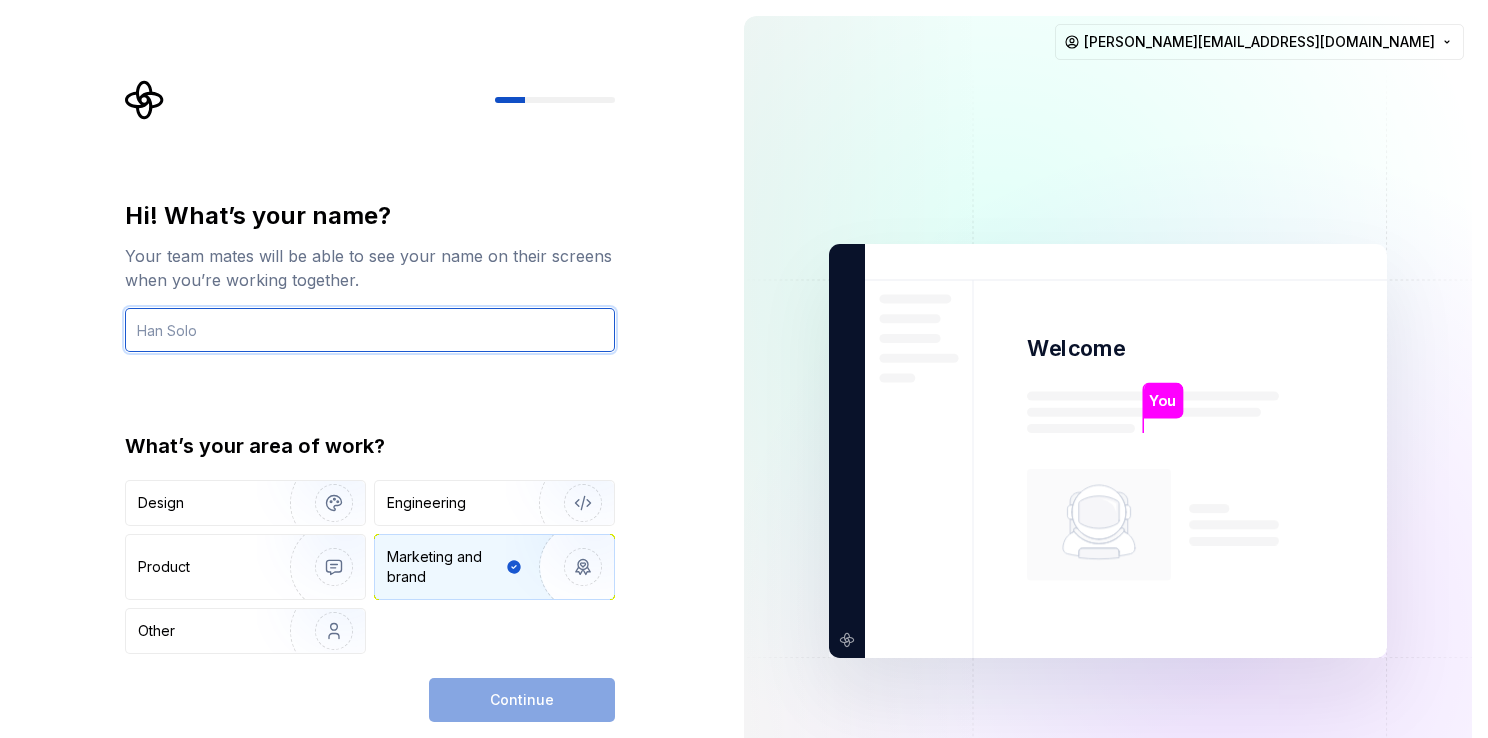 click at bounding box center (370, 330) 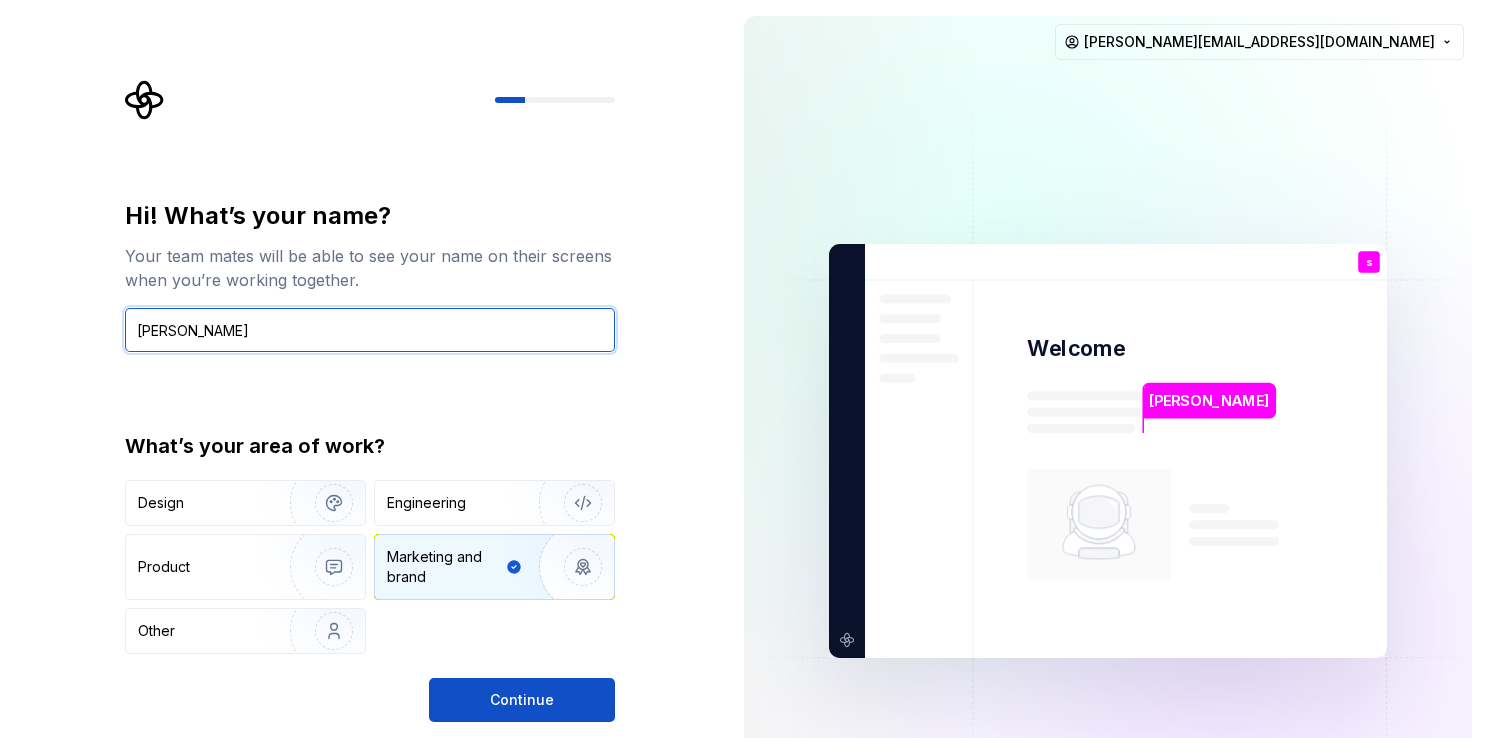 type on "[PERSON_NAME]" 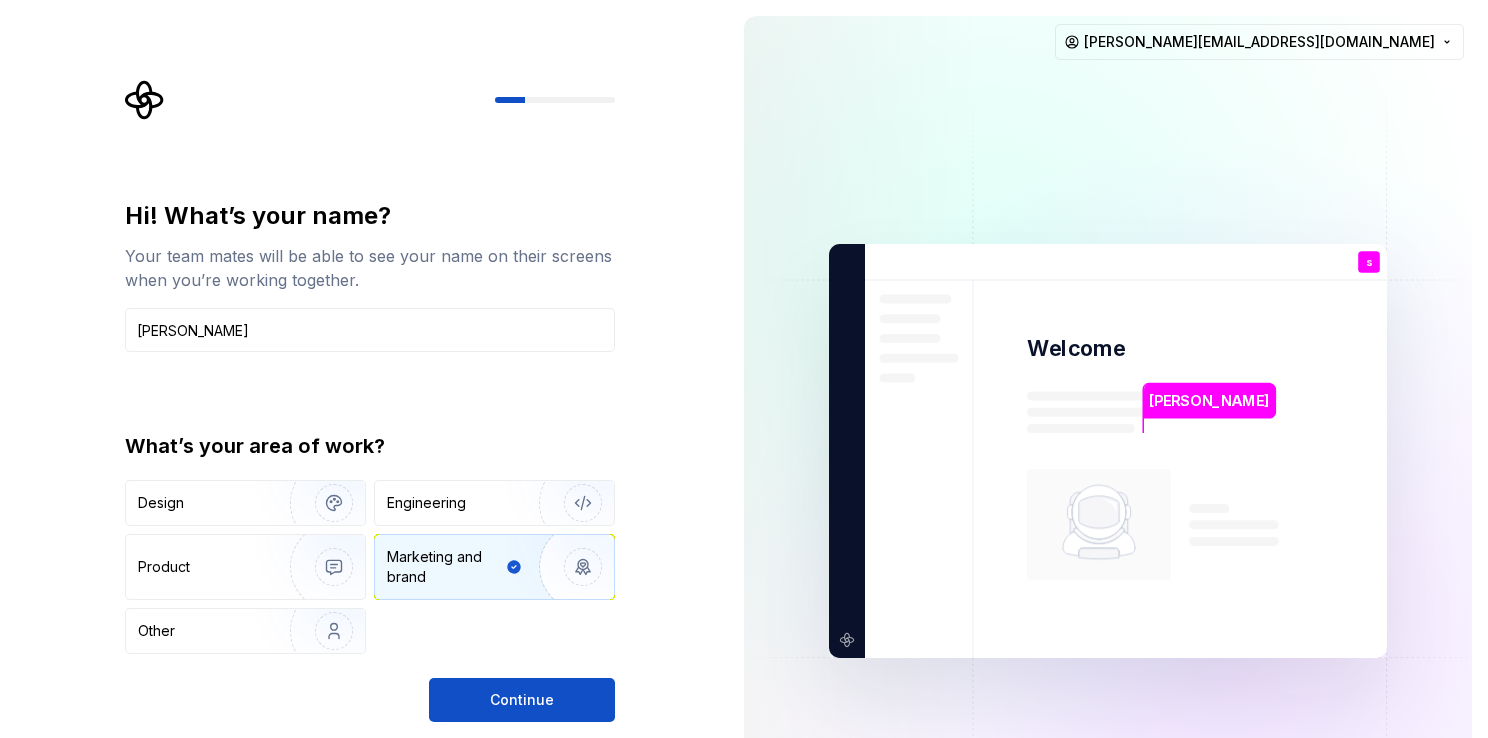click on "Hi! What’s your name? Your team mates will be able to see your name on their screens when you’re working together. [PERSON_NAME] What’s your area of work? Design Engineering Product Marketing and brand Other" at bounding box center [370, 427] 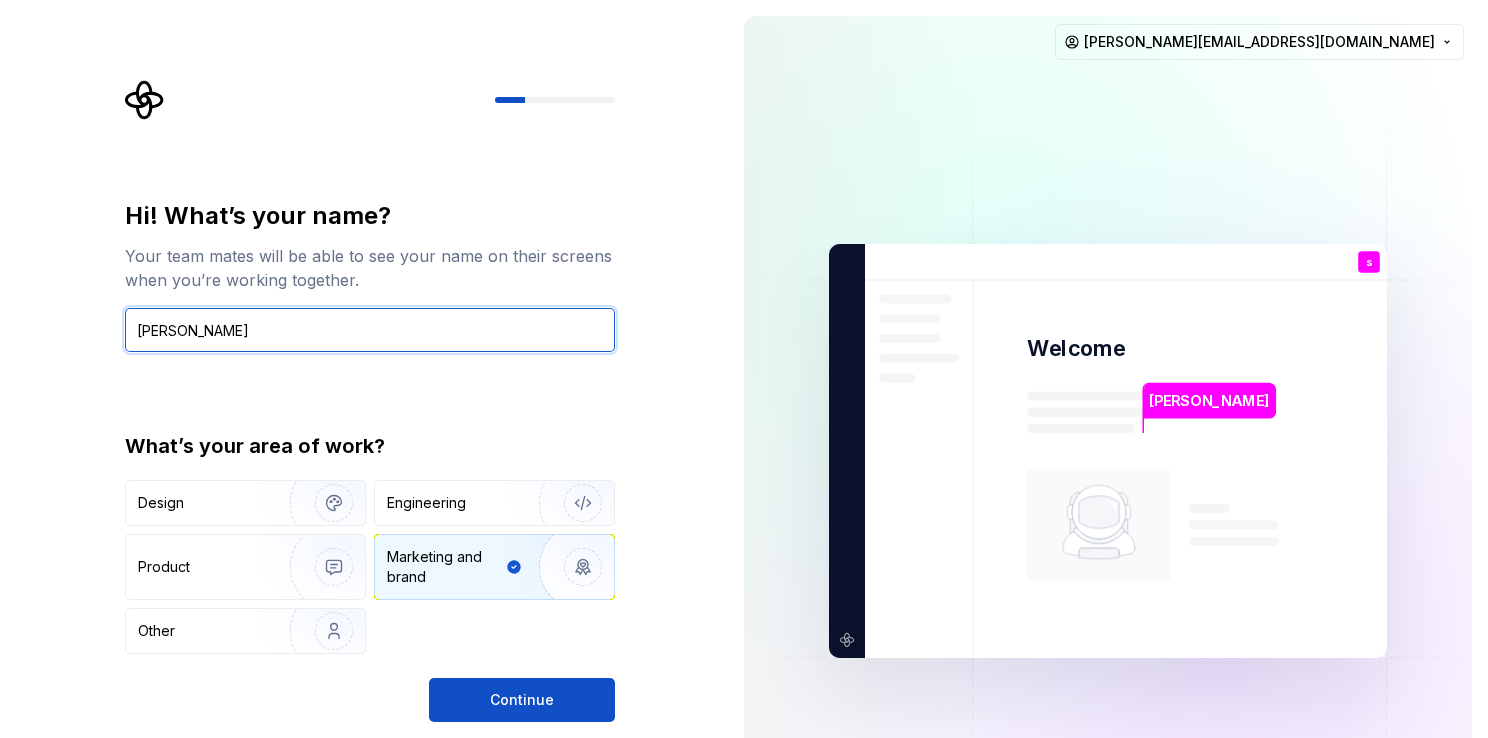 click on "[PERSON_NAME]" at bounding box center (370, 330) 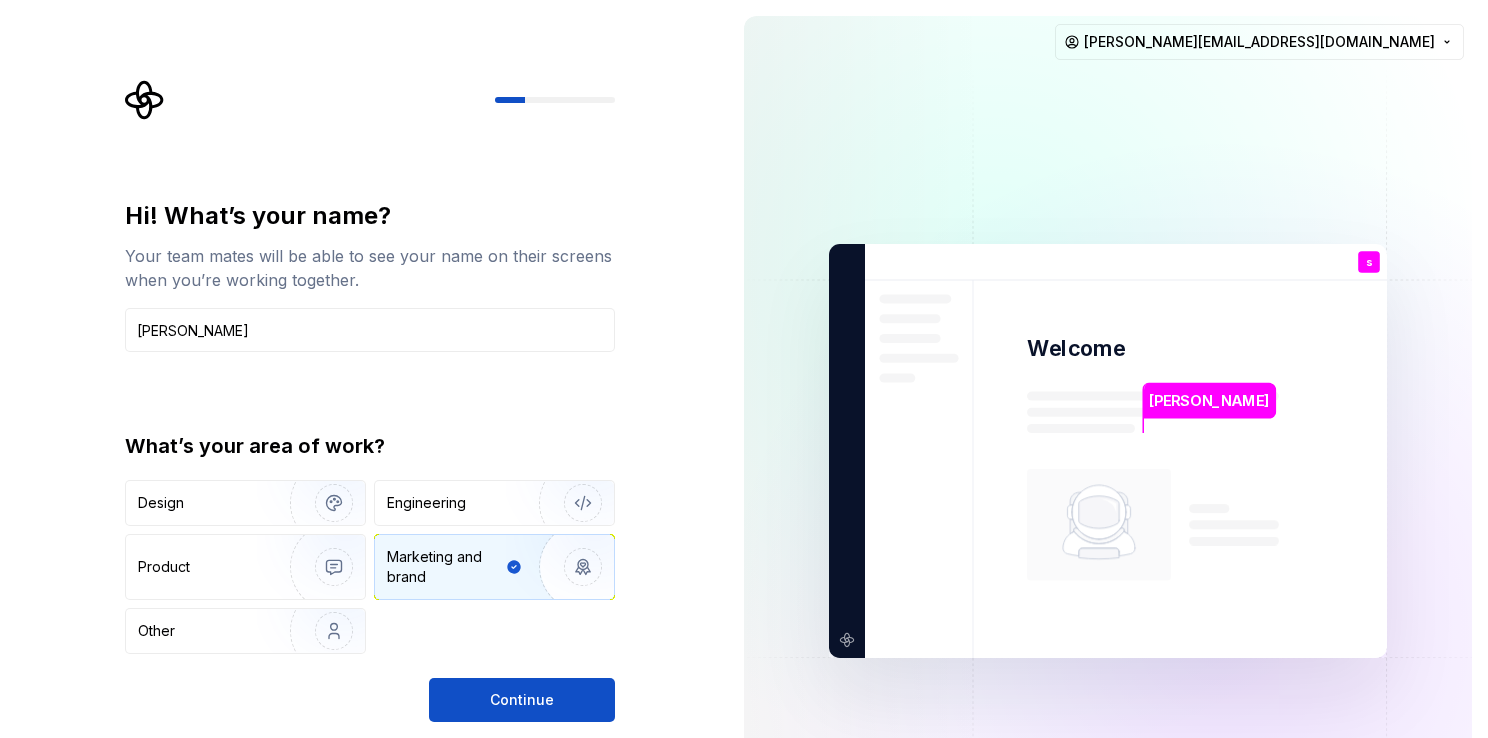 click on "Hi! What’s your name? Your team mates will be able to see your name on their screens when you’re working together. [PERSON_NAME] What’s your area of work? Design Engineering Product Marketing and brand Other" at bounding box center (370, 427) 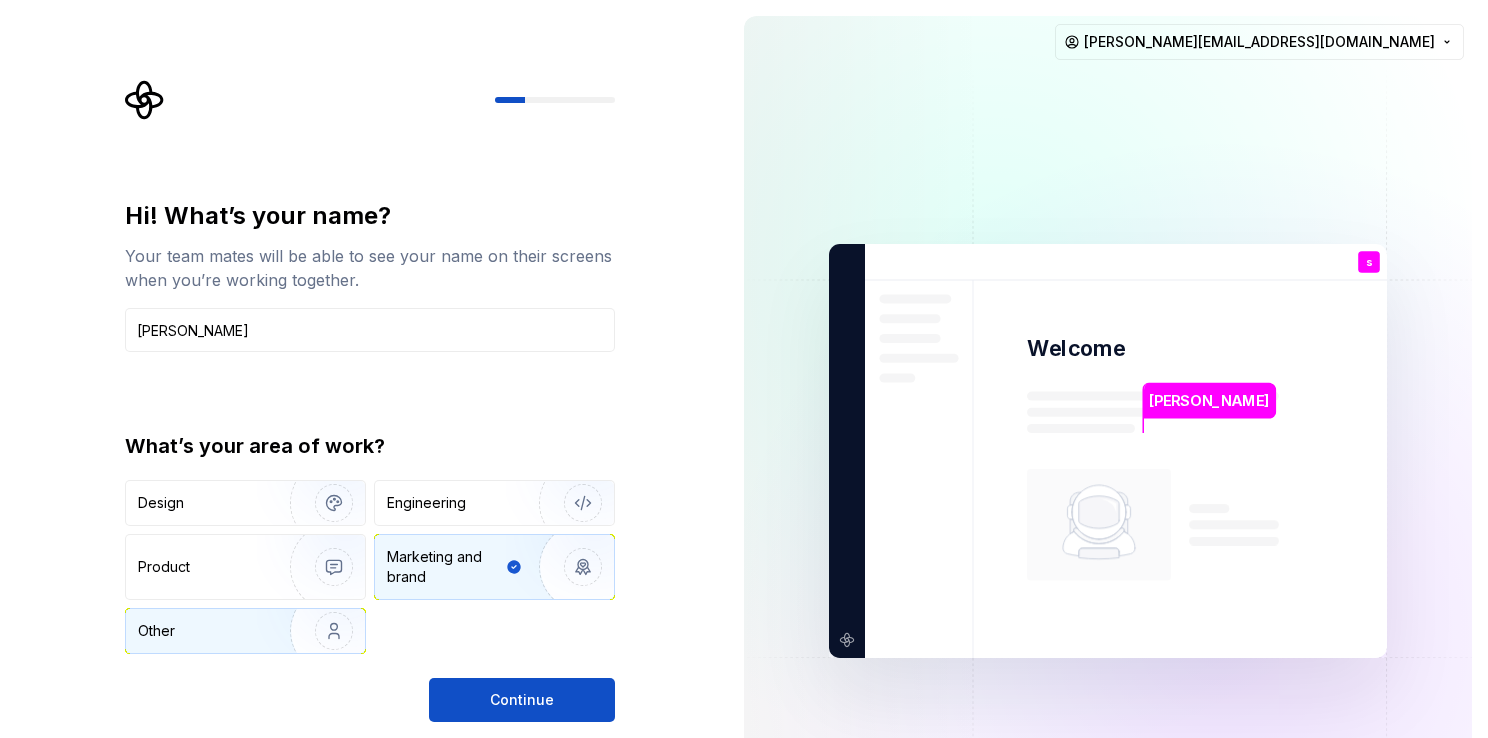 click on "Other" at bounding box center (196, 631) 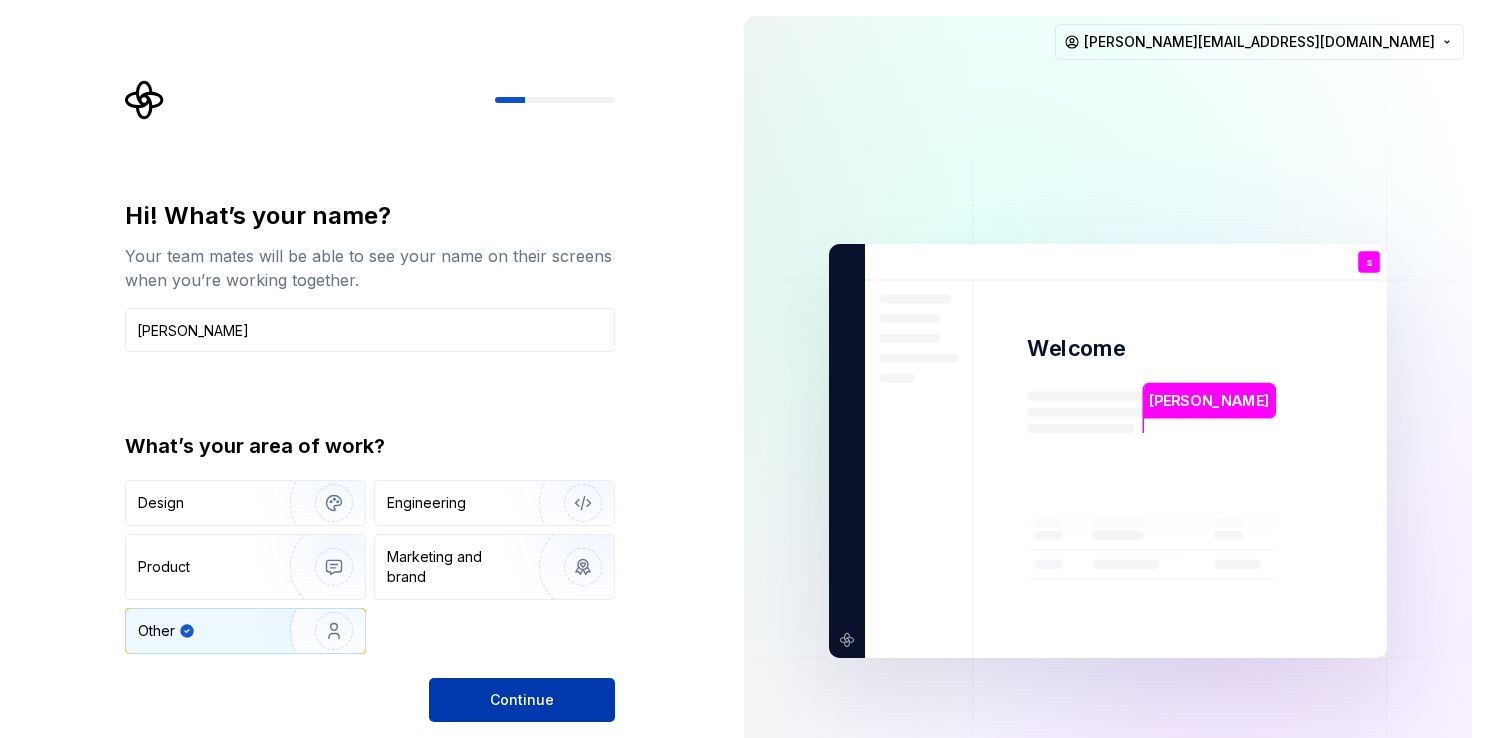 click on "Continue" at bounding box center (522, 700) 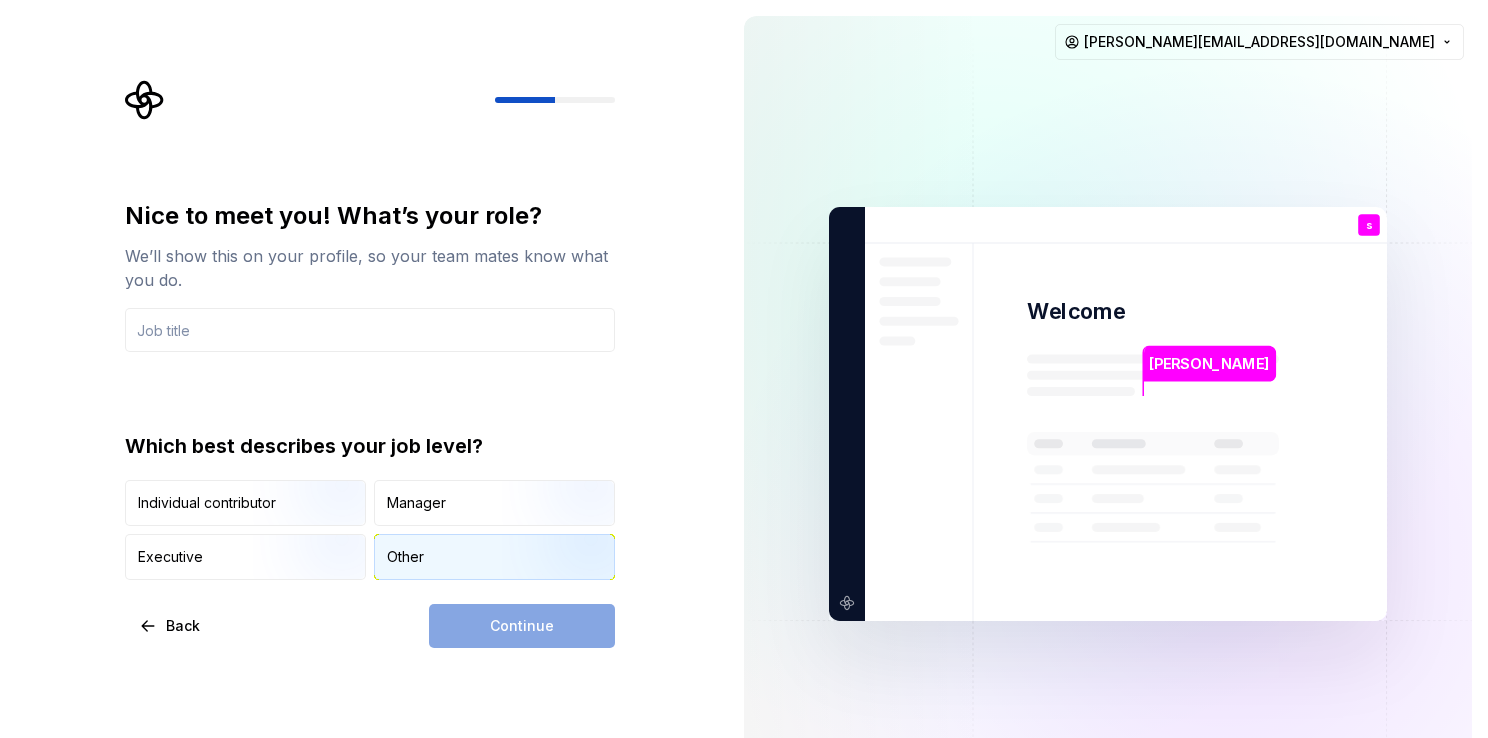 click on "Other" at bounding box center (494, 557) 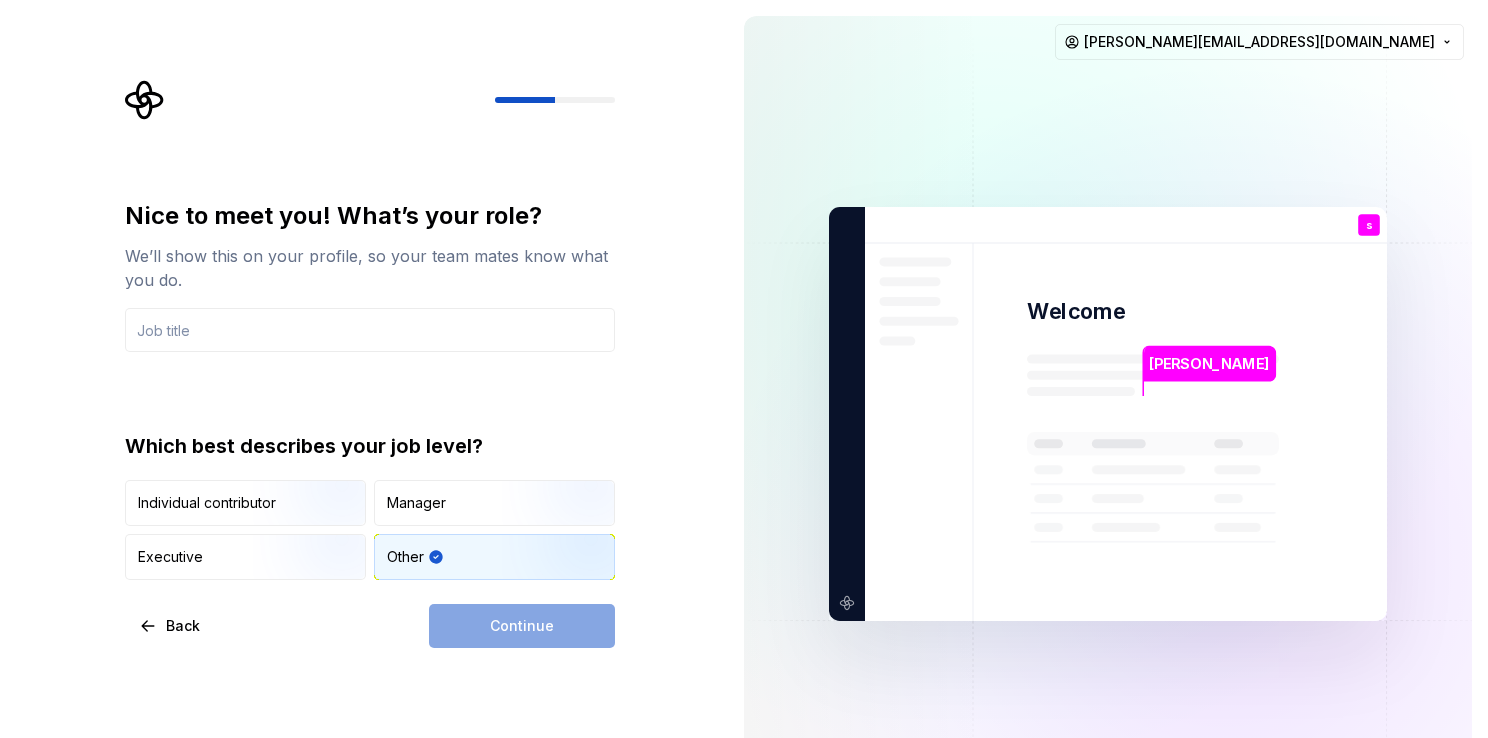 click on "Continue" at bounding box center (522, 626) 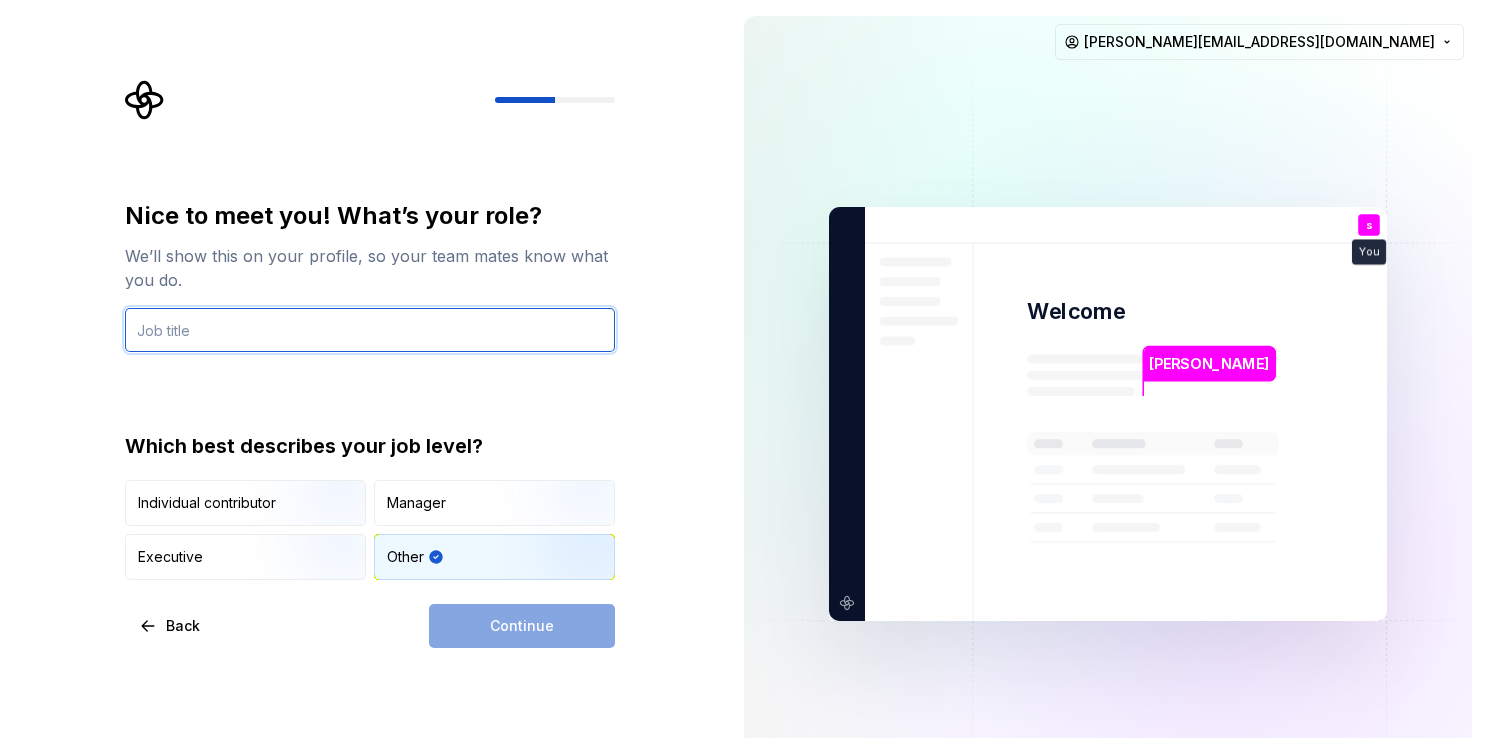 click at bounding box center [370, 330] 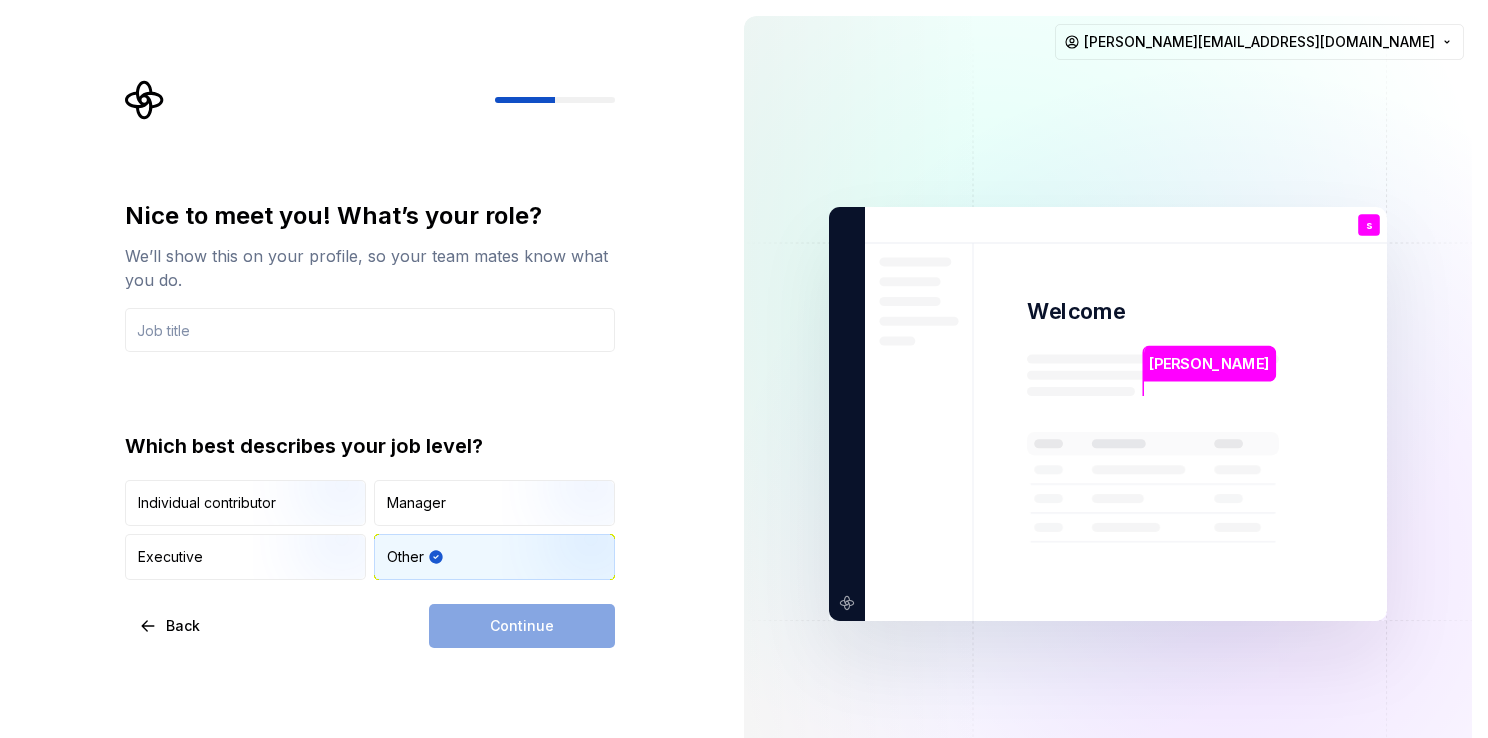 click on "Continue" at bounding box center [522, 626] 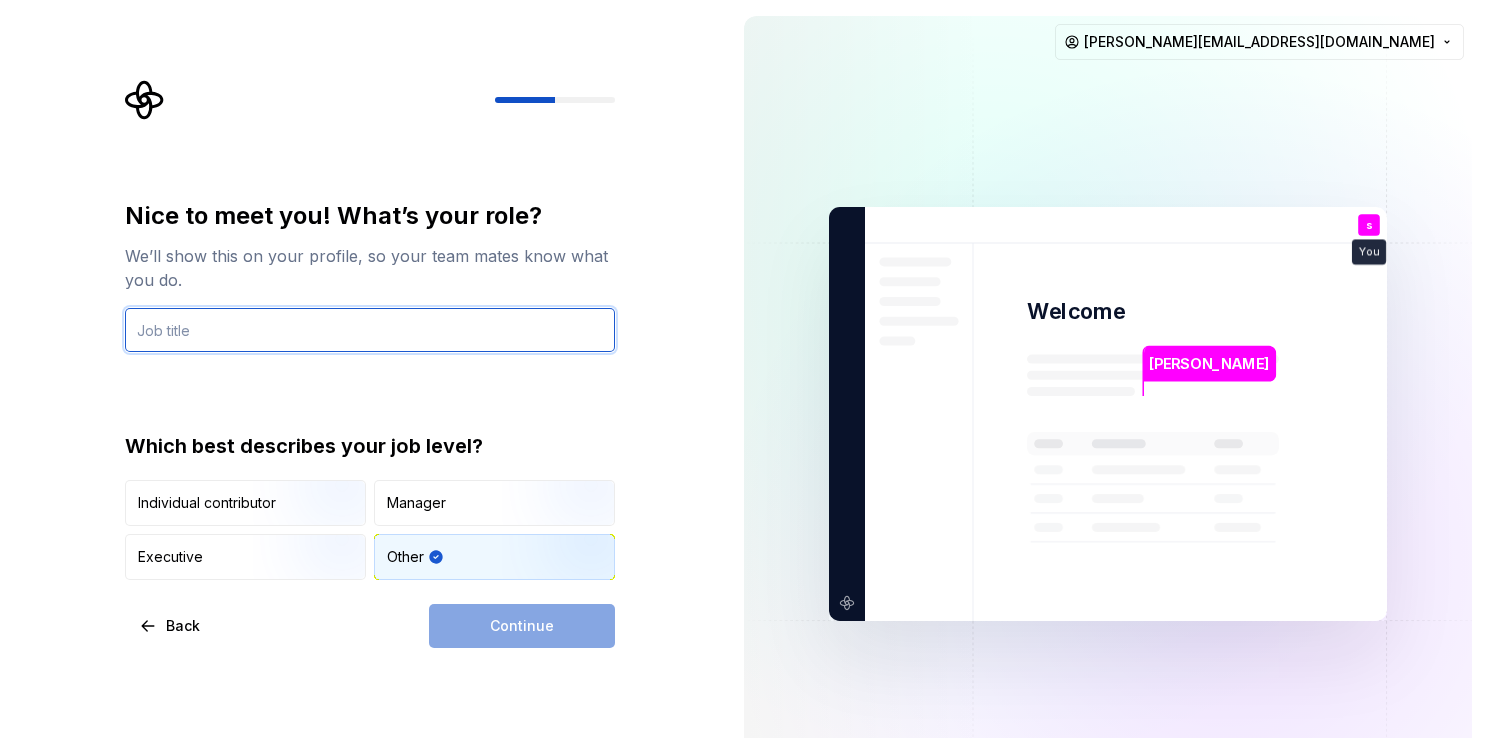 click at bounding box center [370, 330] 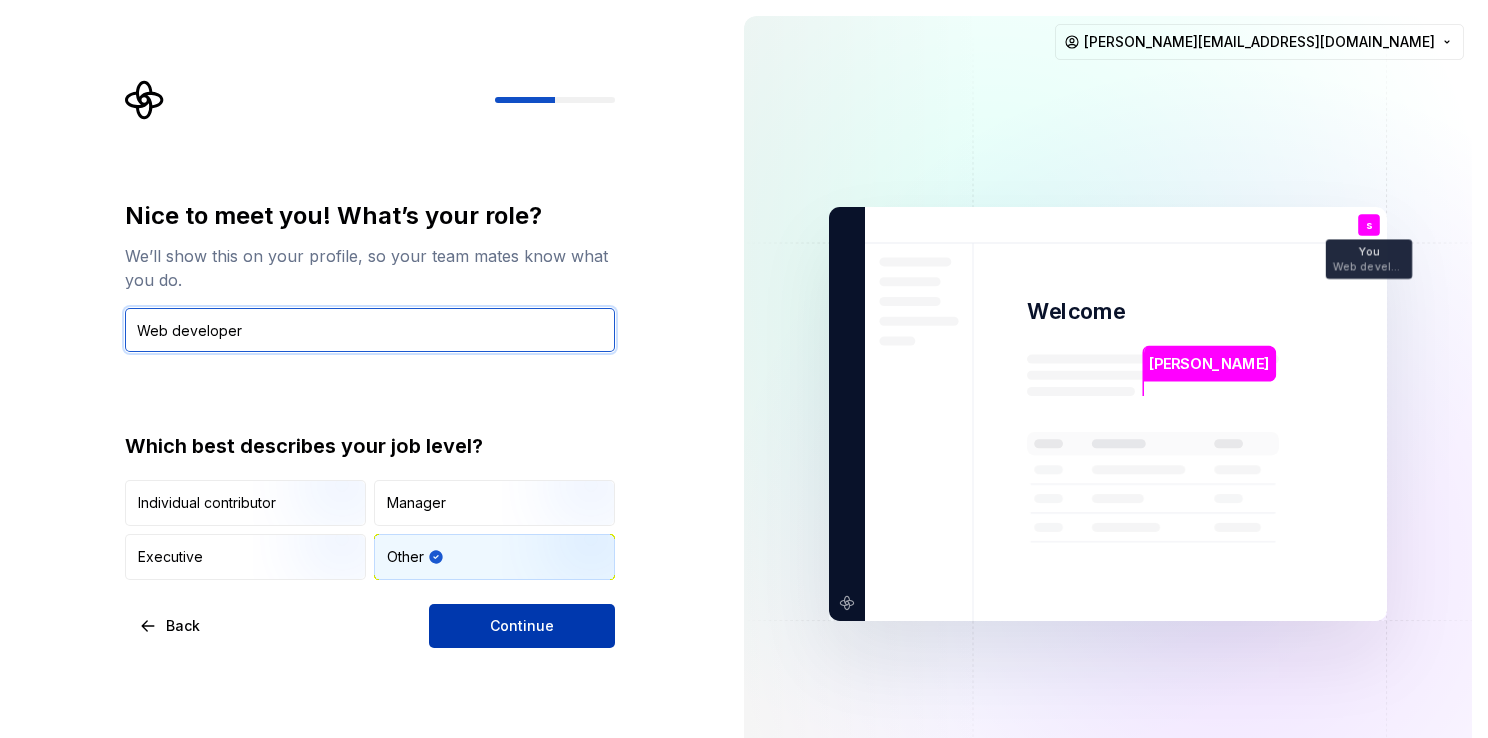 type on "Web developer" 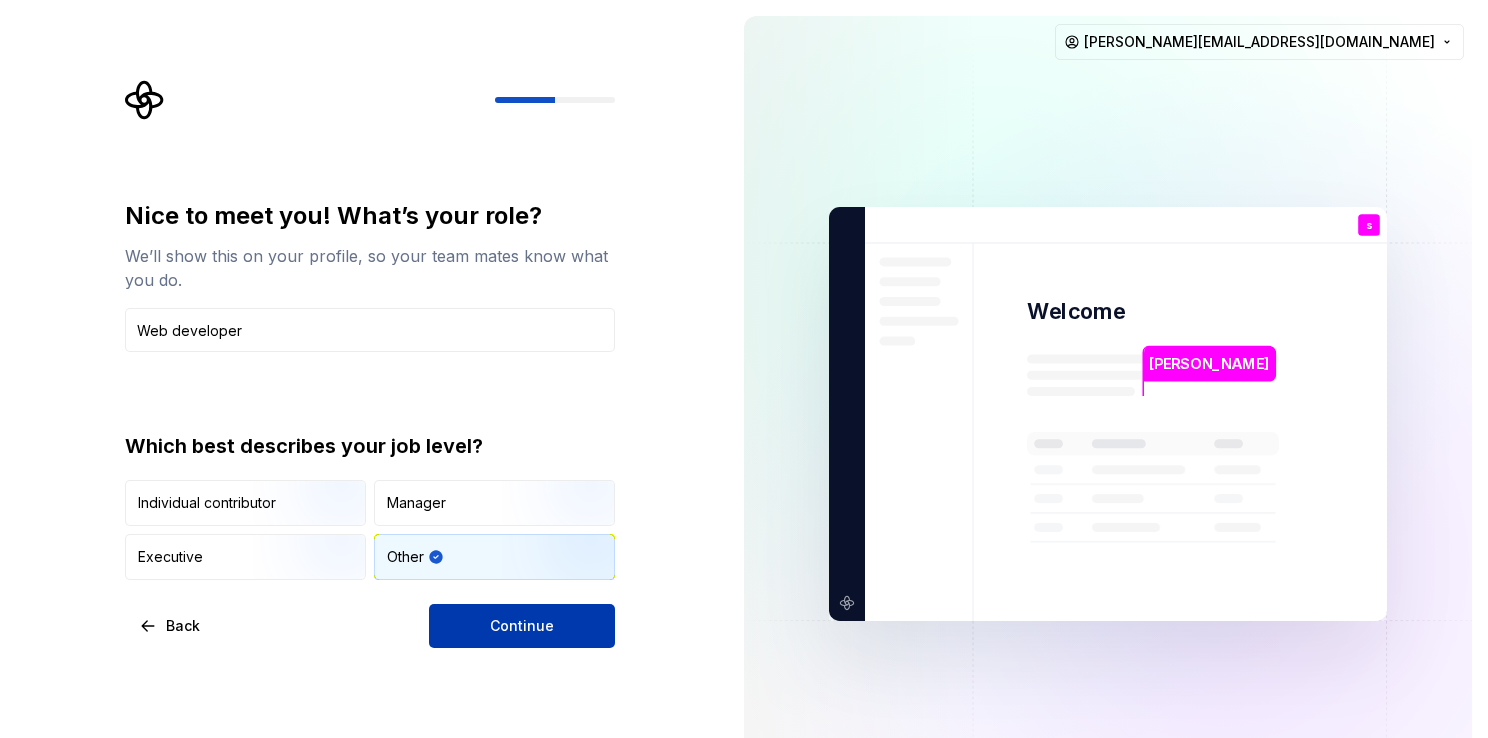 click on "Continue" at bounding box center (522, 626) 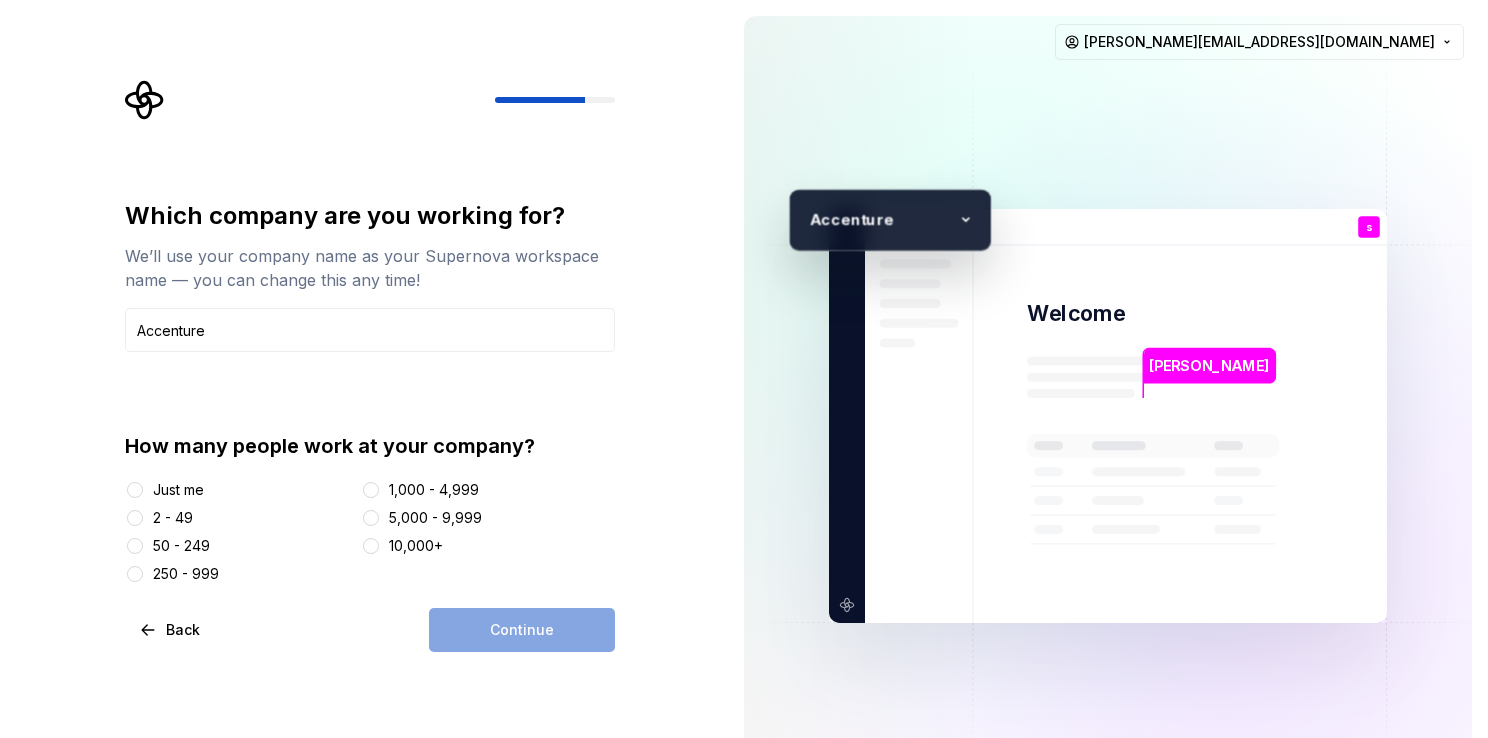 type on "Accenture" 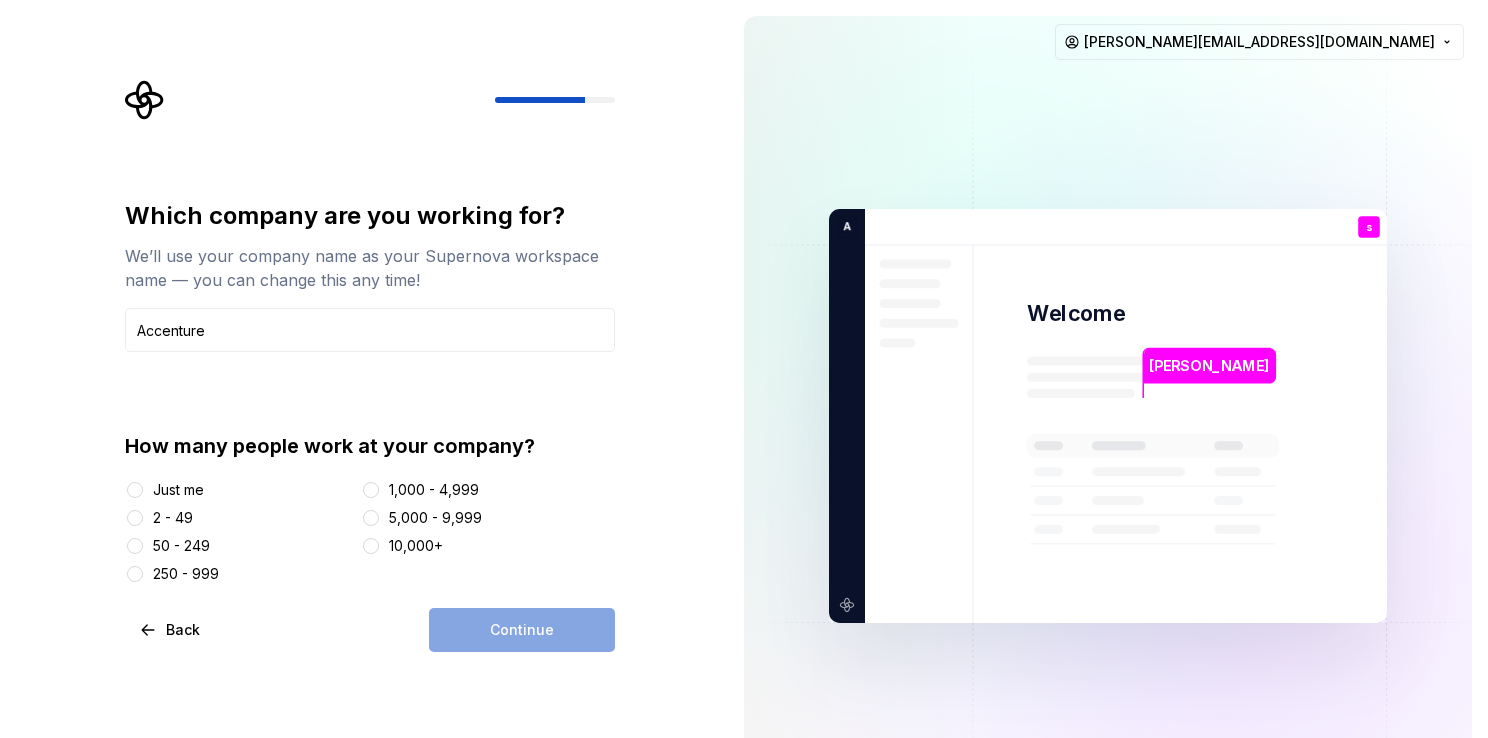 click at bounding box center [371, 546] 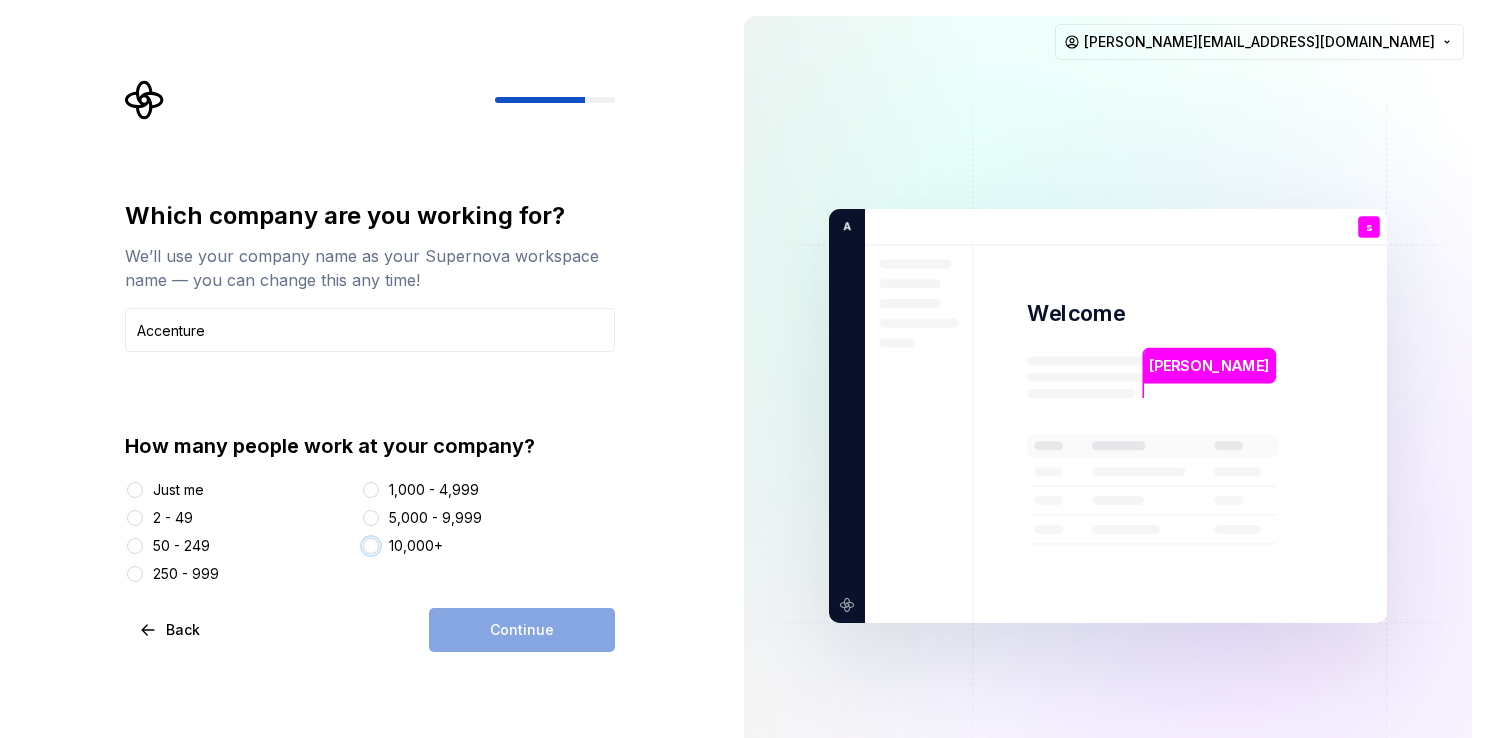 click on "10,000+" at bounding box center (371, 546) 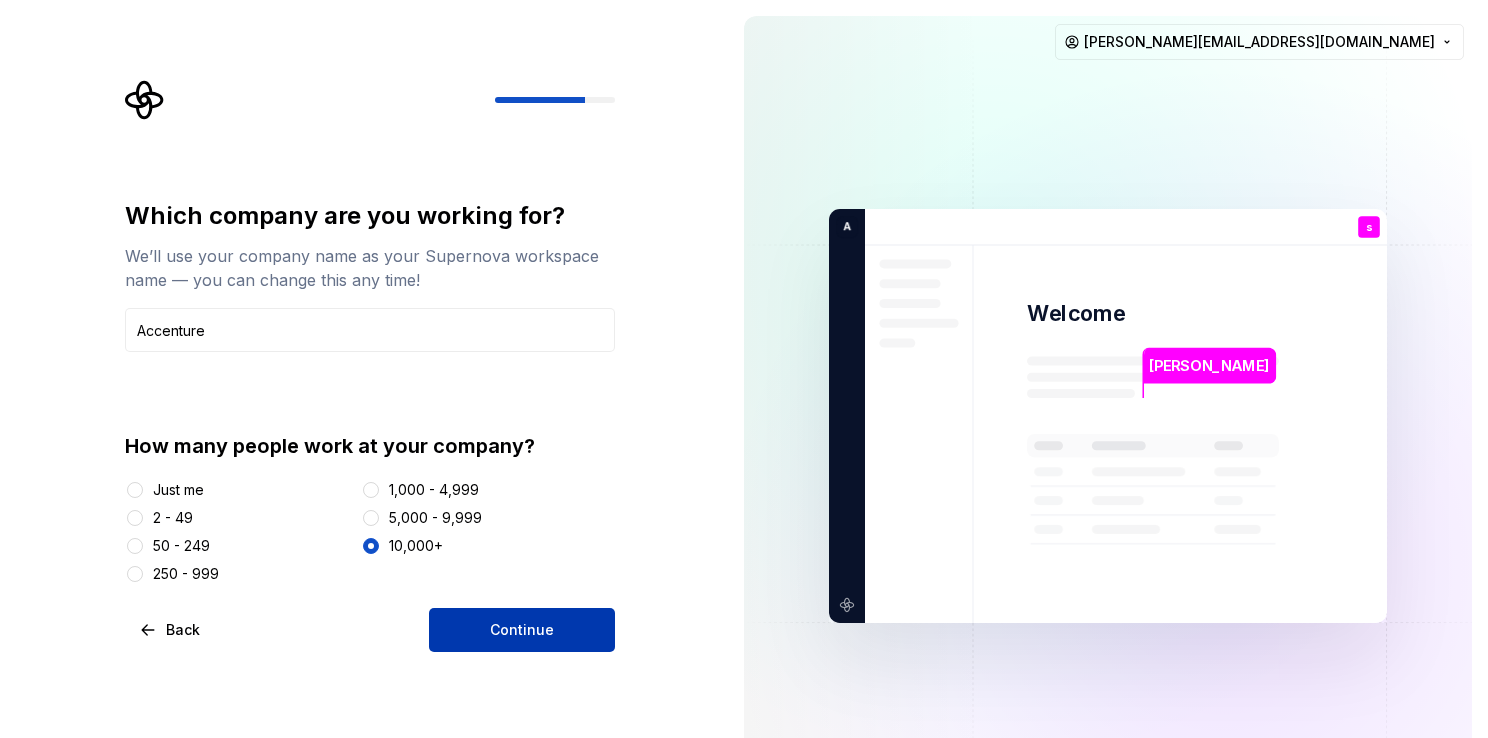 click on "Continue" at bounding box center (522, 630) 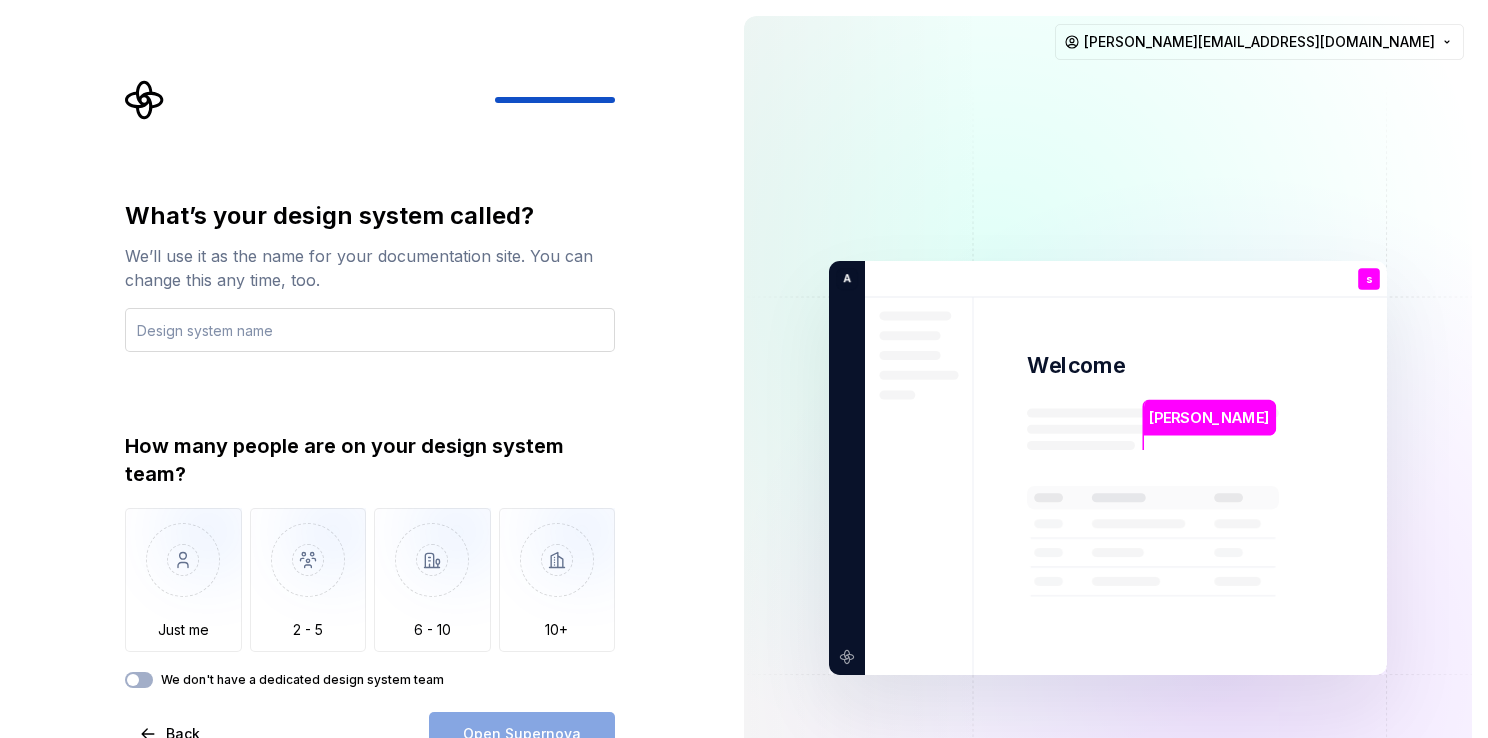 click at bounding box center [370, 330] 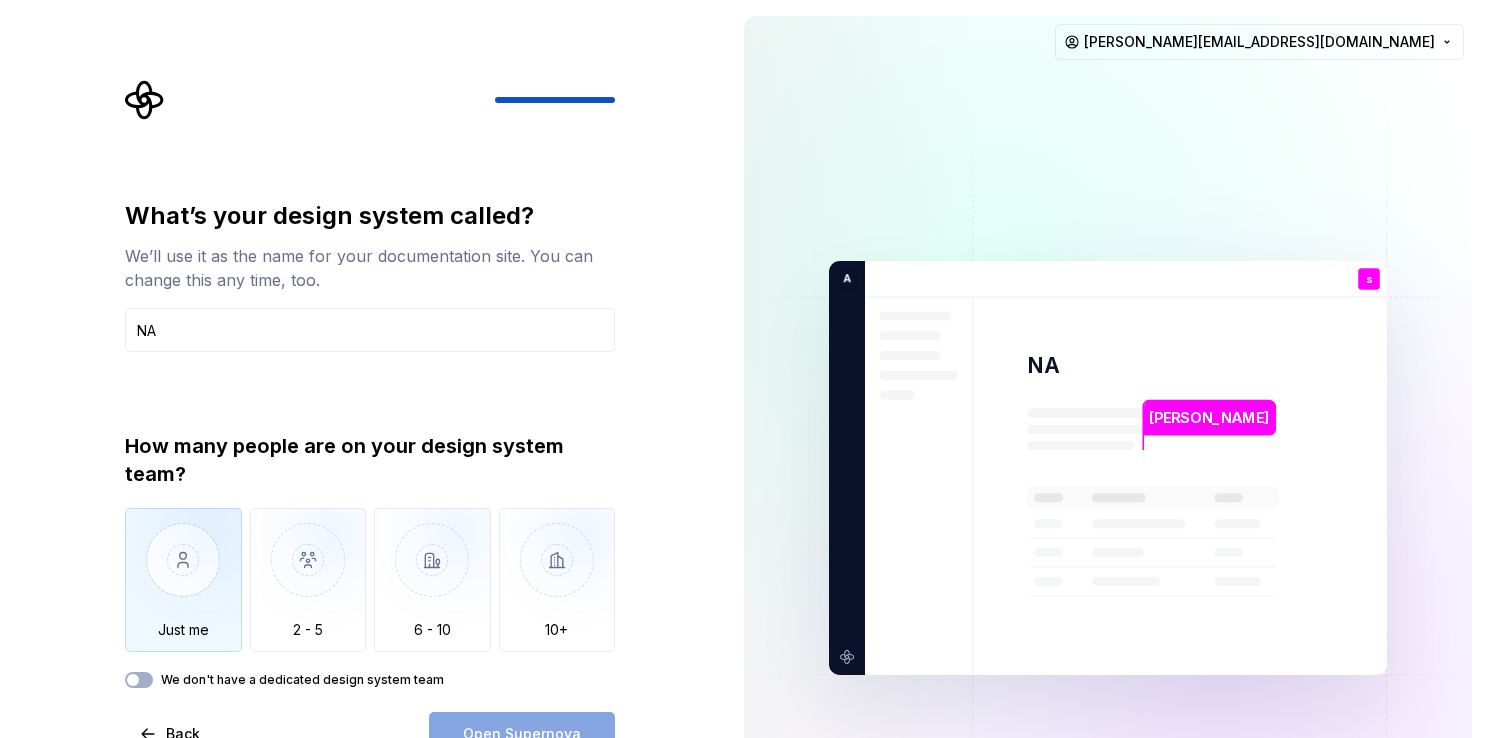 type on "NA" 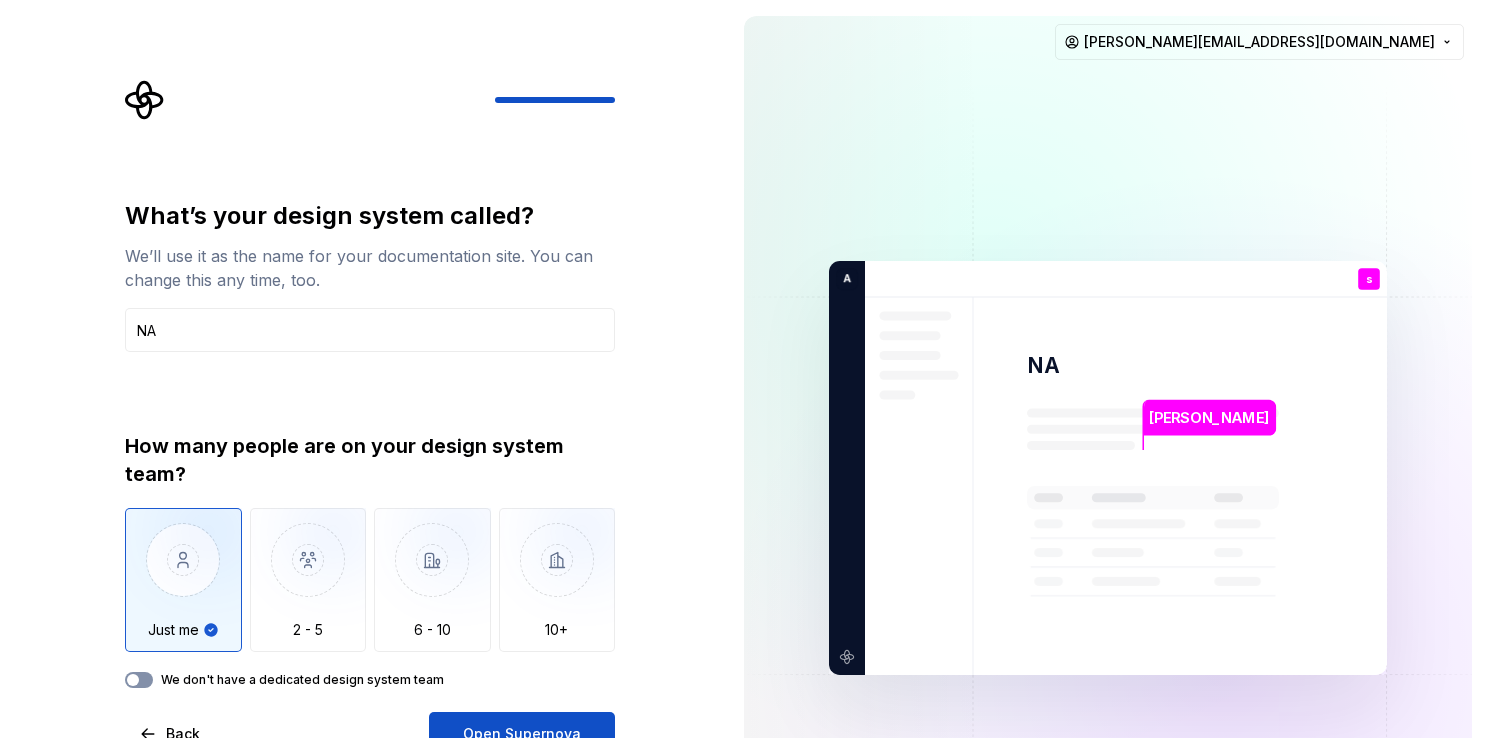 click 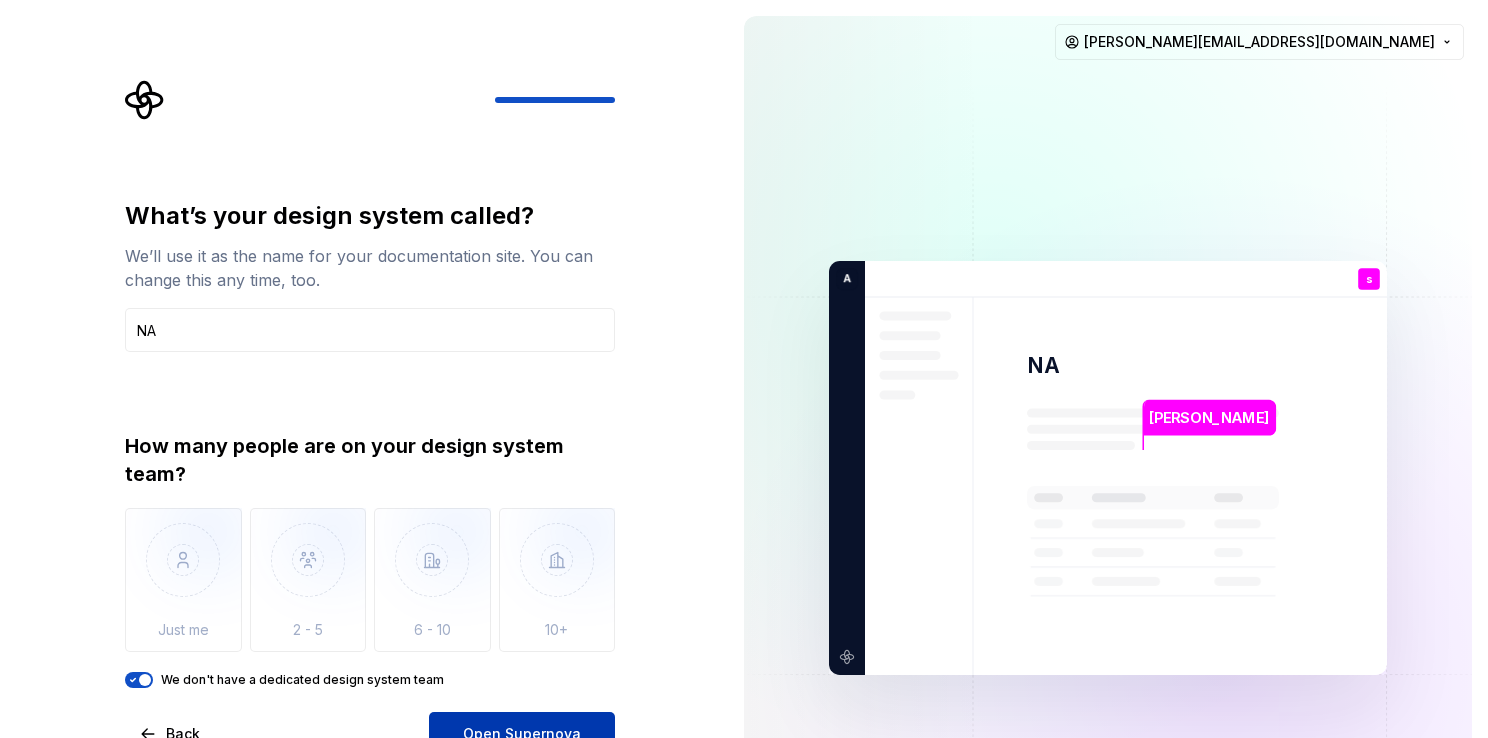 click on "Open Supernova" at bounding box center (522, 734) 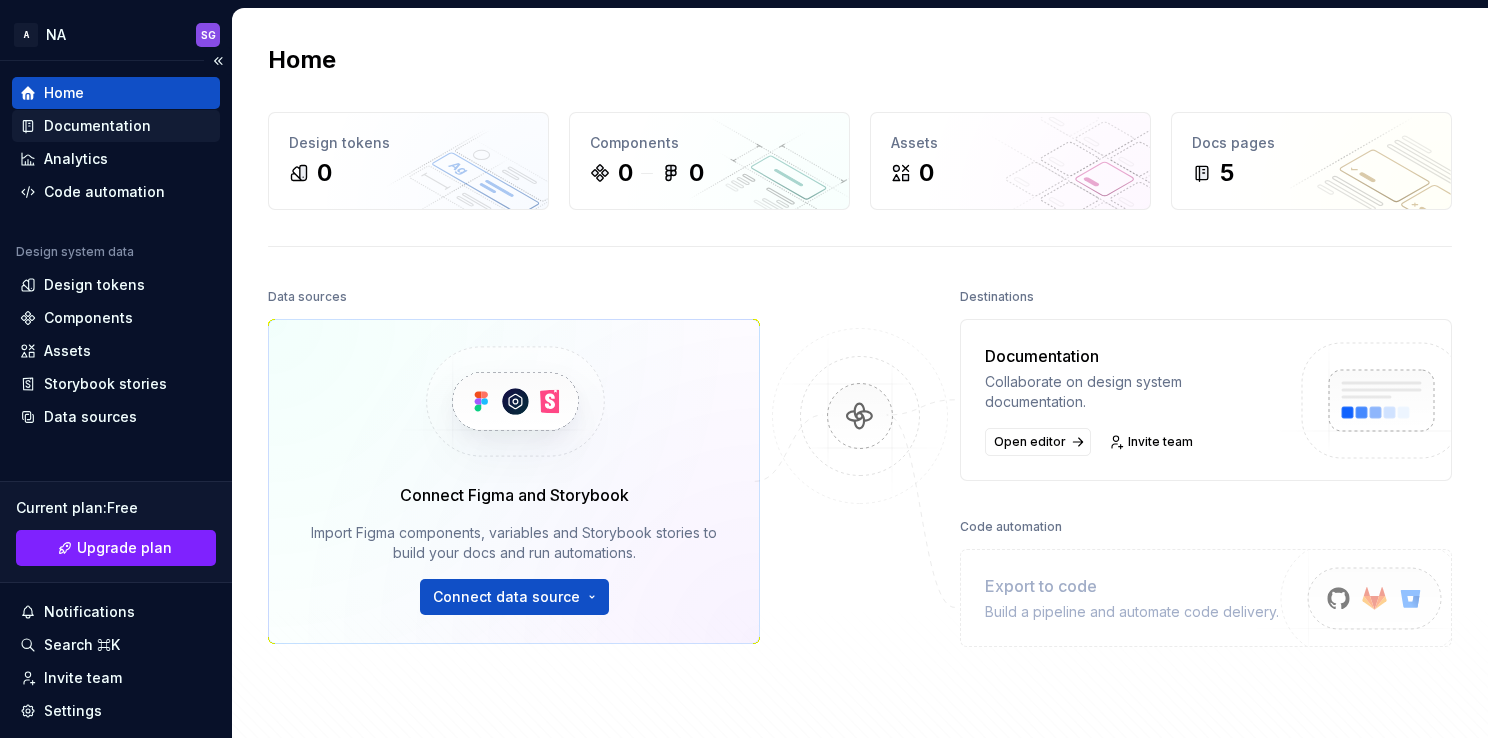 click on "Documentation" at bounding box center [97, 126] 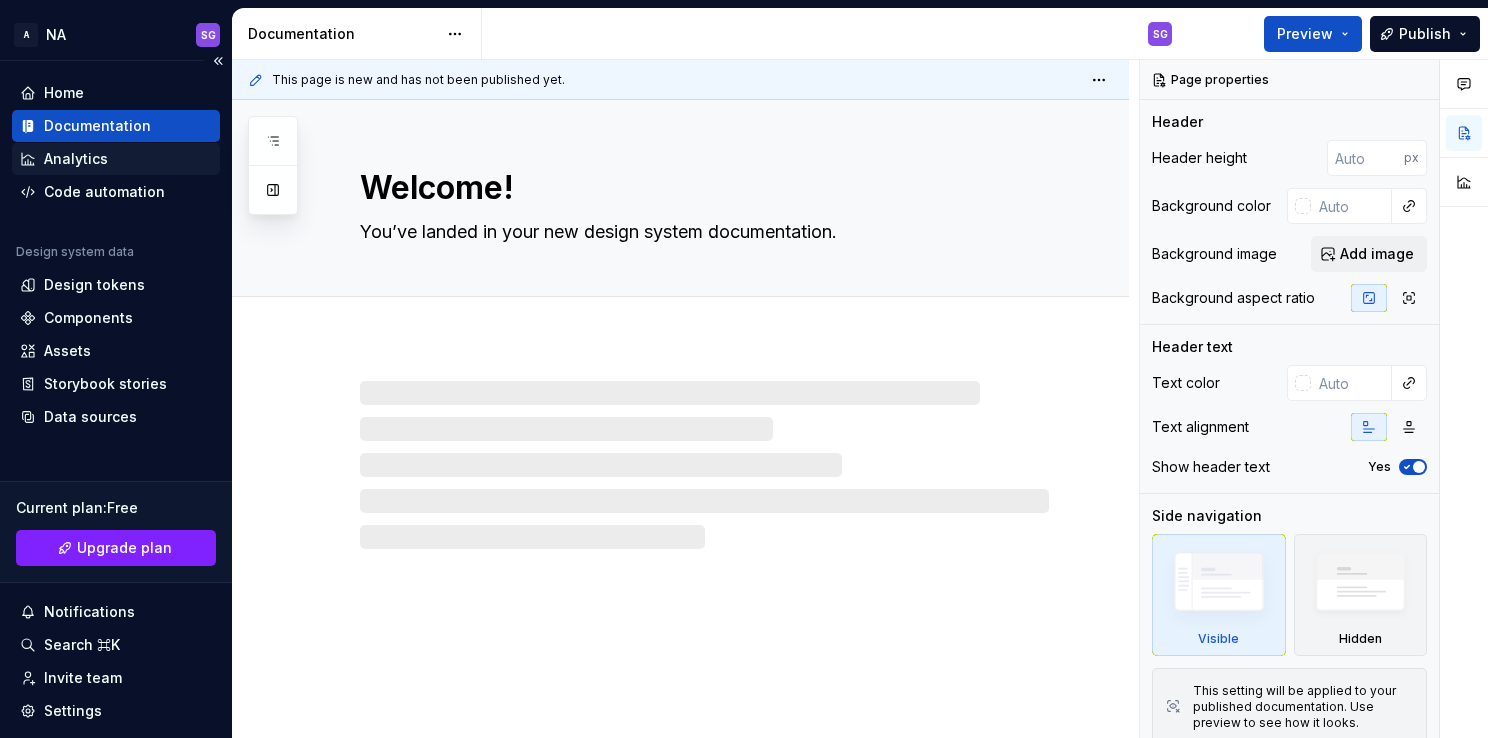 click on "Analytics" at bounding box center (76, 159) 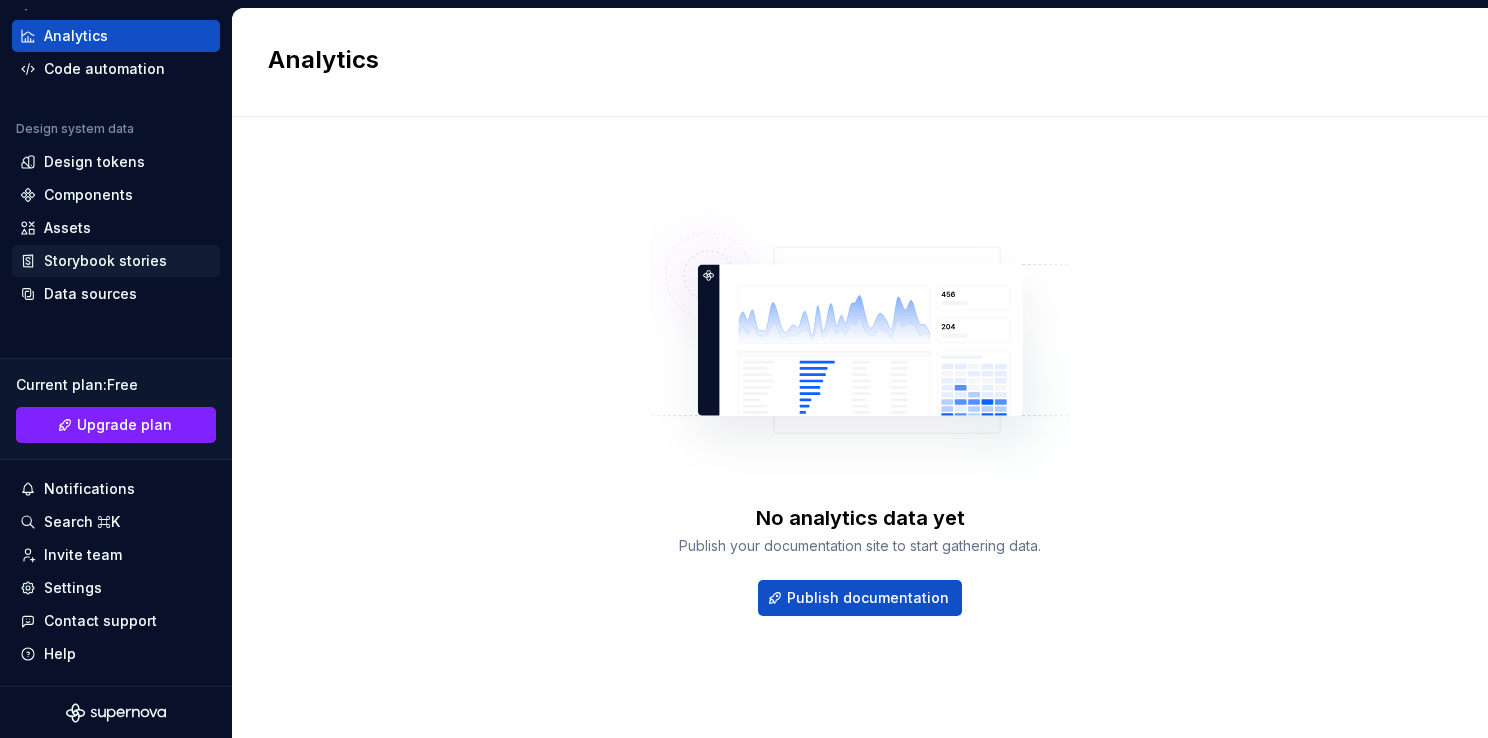 scroll, scrollTop: 0, scrollLeft: 0, axis: both 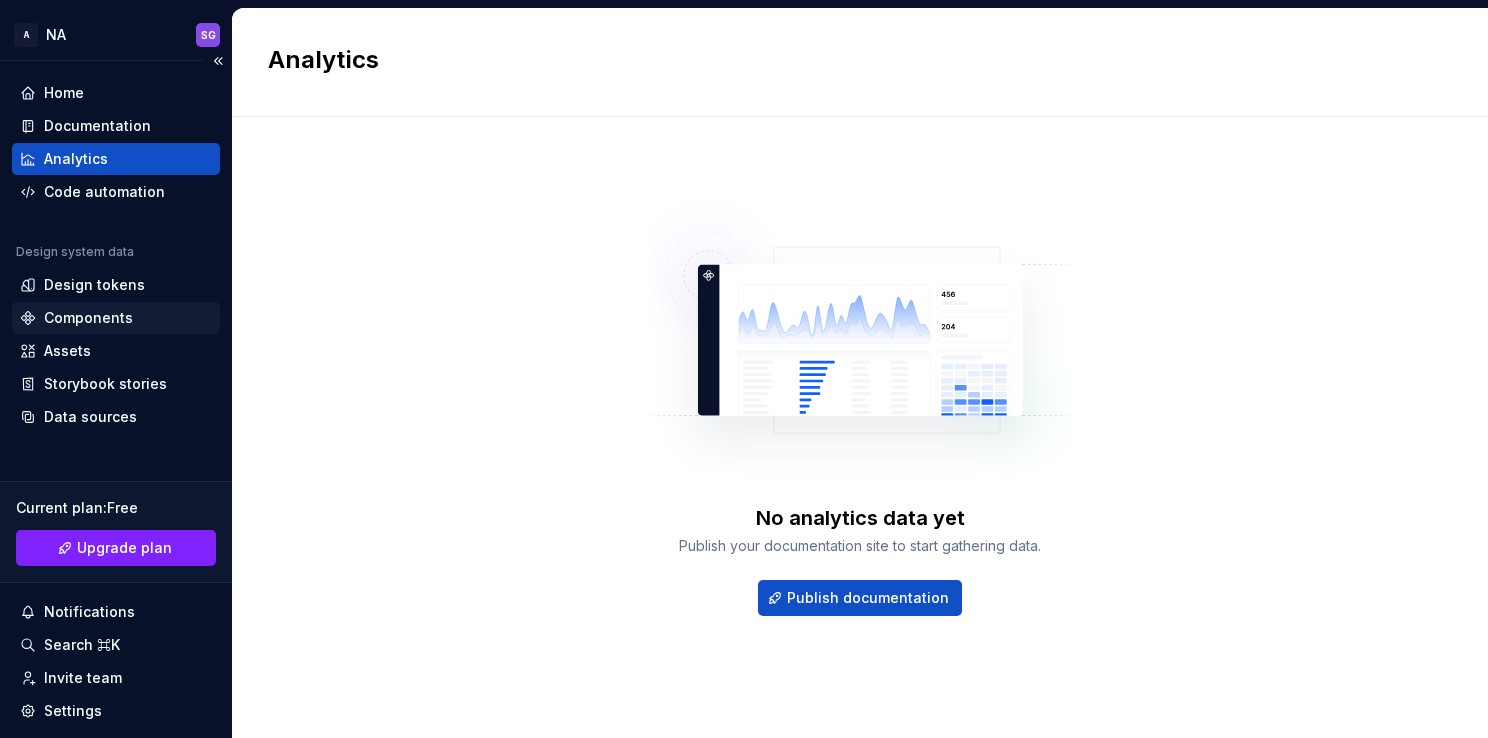click on "Components" at bounding box center [88, 318] 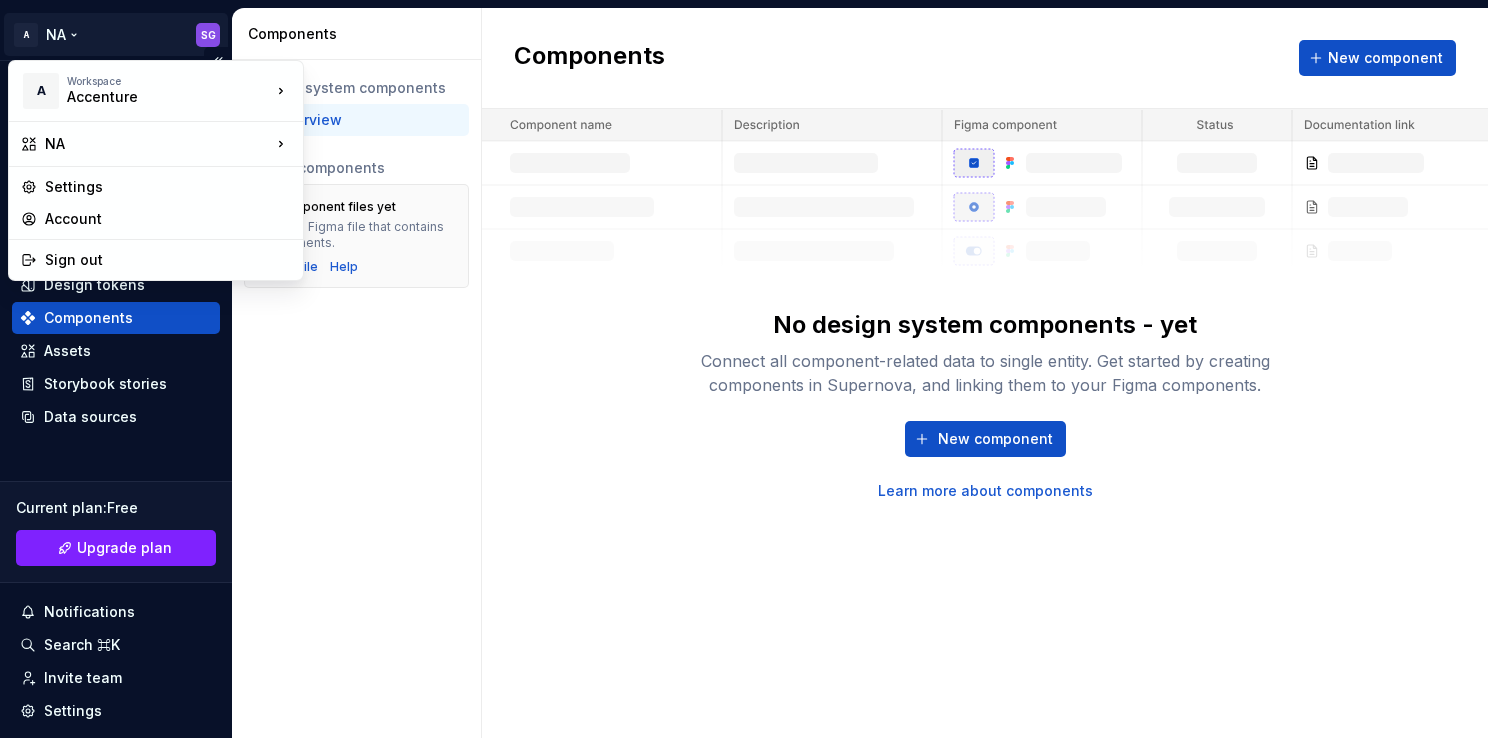 click on "A NA SG Home Documentation Analytics Code automation Design system data Design tokens Components Assets Storybook stories Data sources Current plan :  Free Upgrade plan Notifications Search ⌘K Invite team Settings Contact support Help Components Design system components Overview Figma components No component files yet Import a Figma file that contains components. Import file Help Components New component No design system components - yet Connect all component-related data to single entity. Get started by creating components in Supernova, and linking them to your Figma components. New component Learn more about components   * A Workspace Accenture NA Settings Account Sign out" at bounding box center (744, 369) 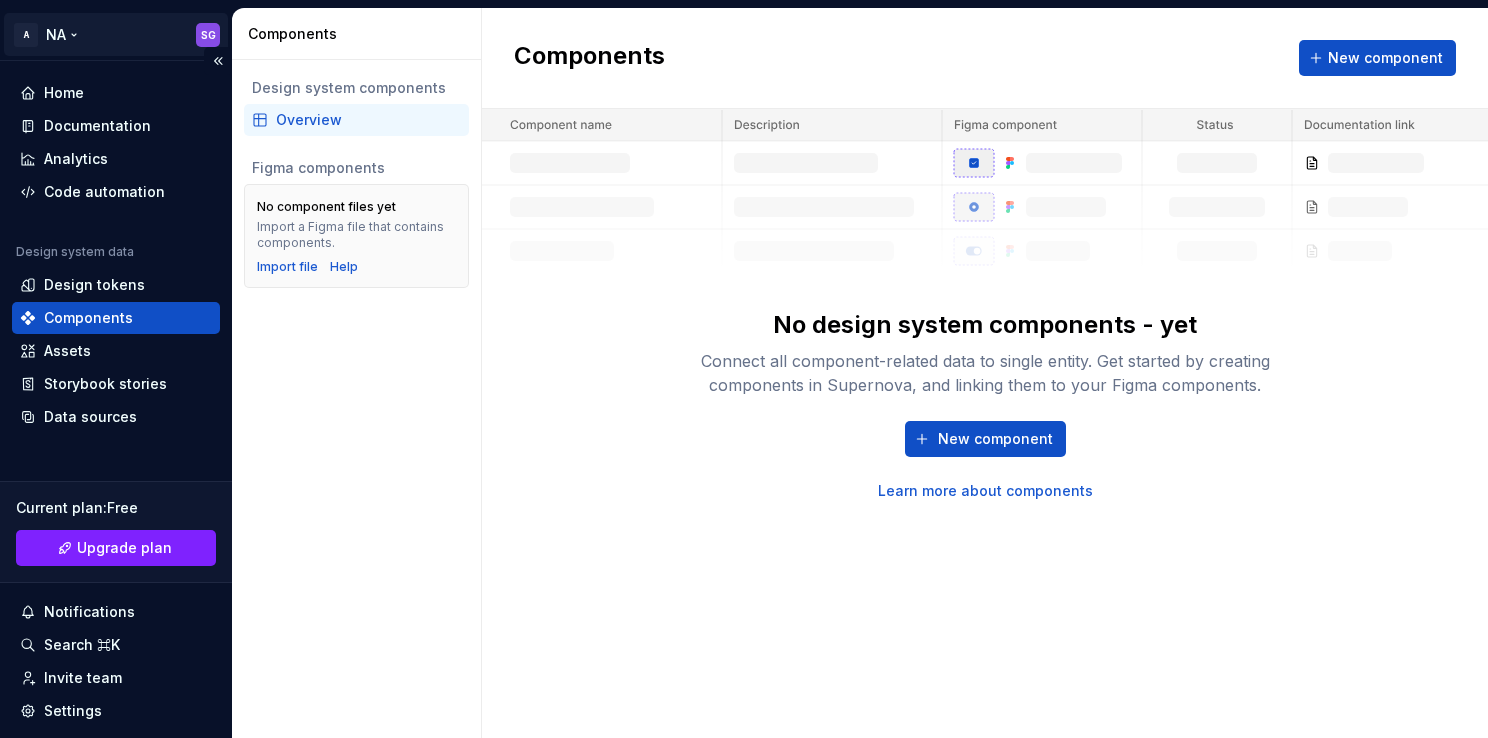 click on "A NA SG Home Documentation Analytics Code automation Design system data Design tokens Components Assets Storybook stories Data sources Current plan :  Free Upgrade plan Notifications Search ⌘K Invite team Settings Contact support Help Components Design system components Overview Figma components No component files yet Import a Figma file that contains components. Import file Help Components New component No design system components - yet Connect all component-related data to single entity. Get started by creating components in Supernova, and linking them to your Figma components. New component Learn more about components   *" at bounding box center [744, 369] 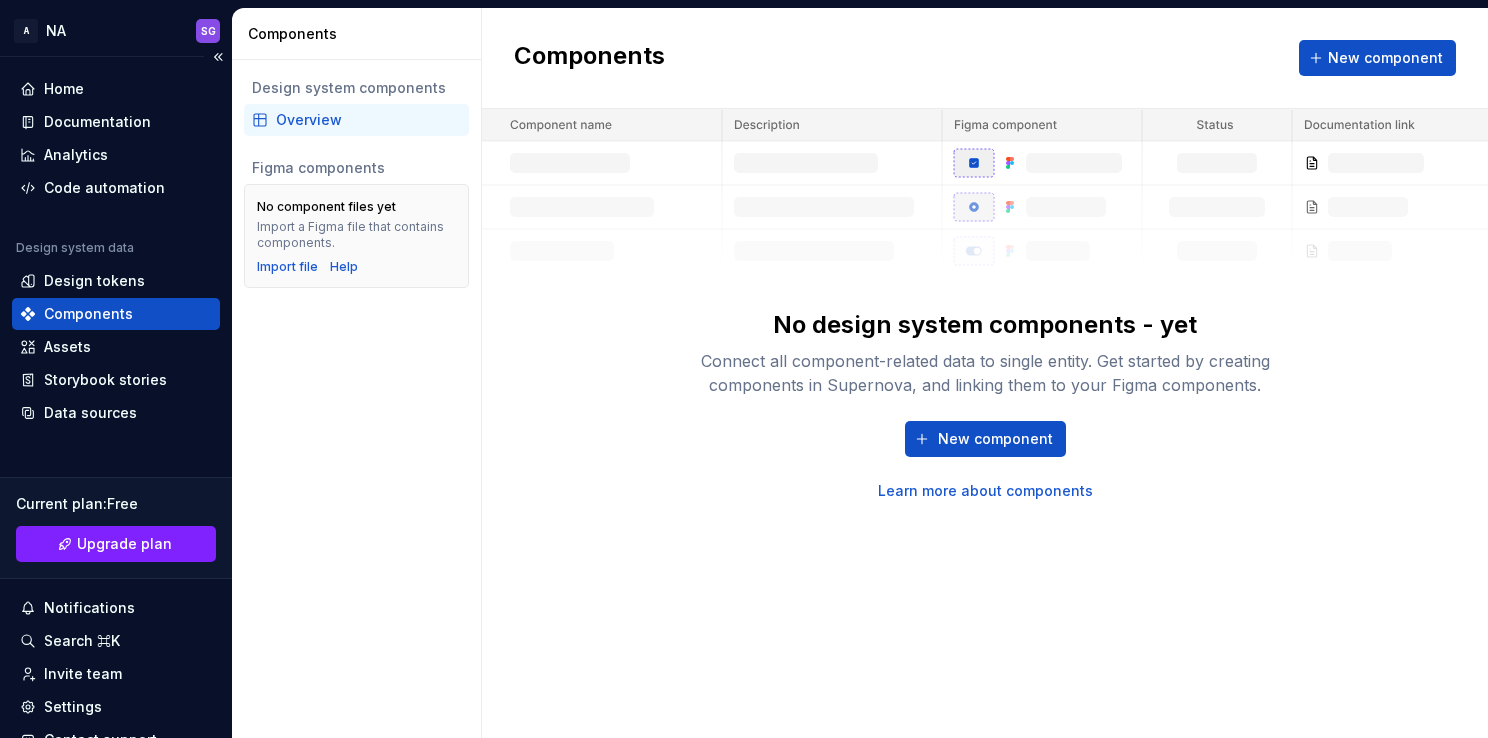 scroll, scrollTop: 0, scrollLeft: 0, axis: both 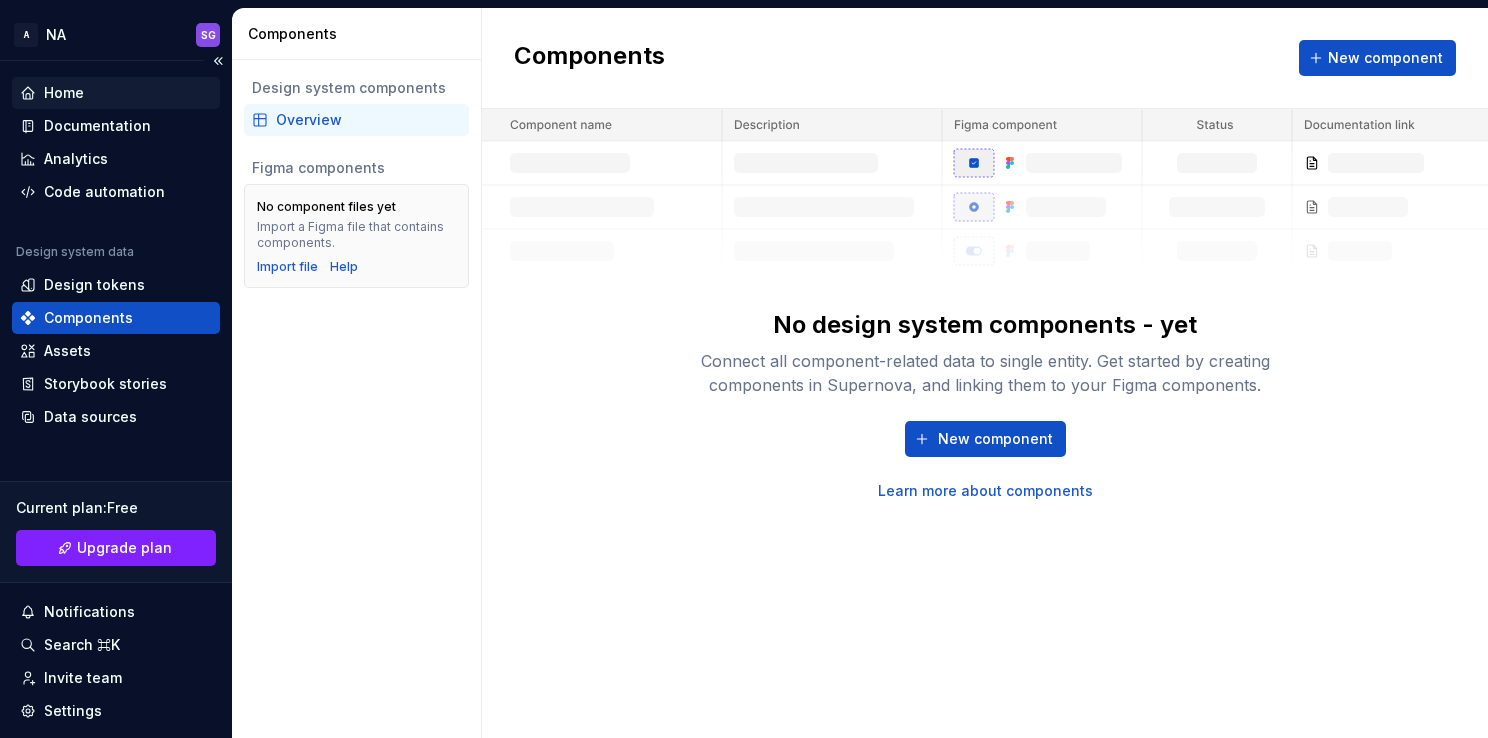 click on "Home" at bounding box center [64, 93] 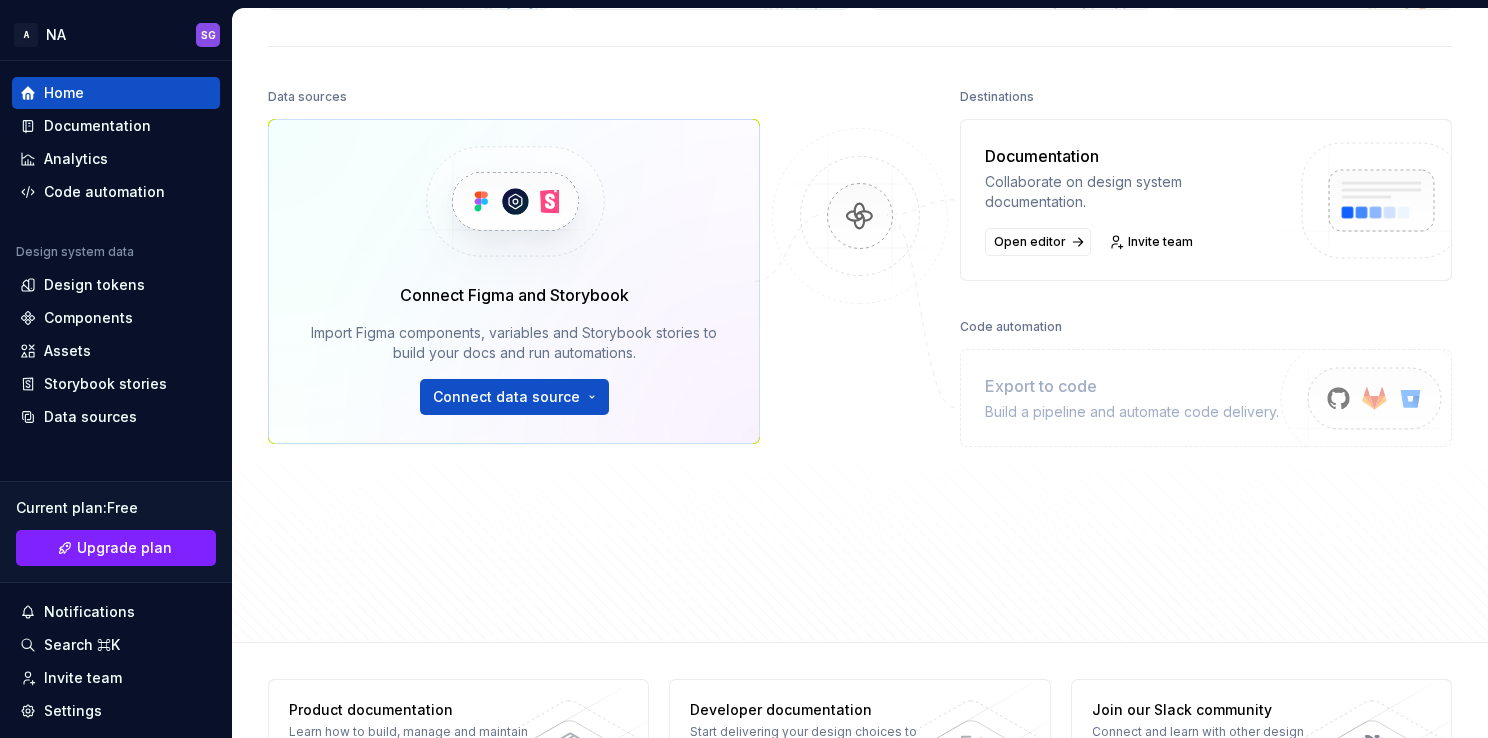 scroll, scrollTop: 273, scrollLeft: 0, axis: vertical 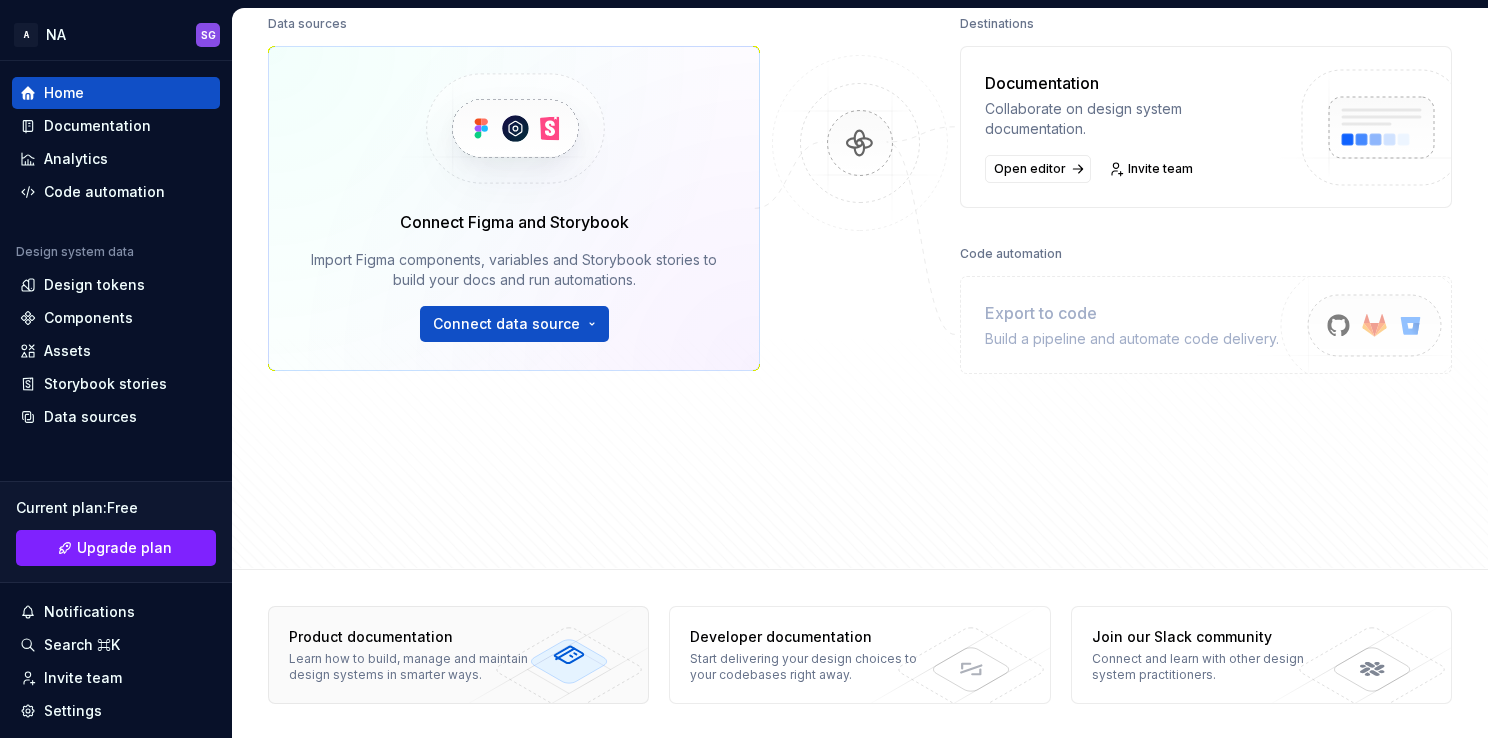 click on "Learn how to build, manage and maintain design systems in smarter ways." at bounding box center (411, 667) 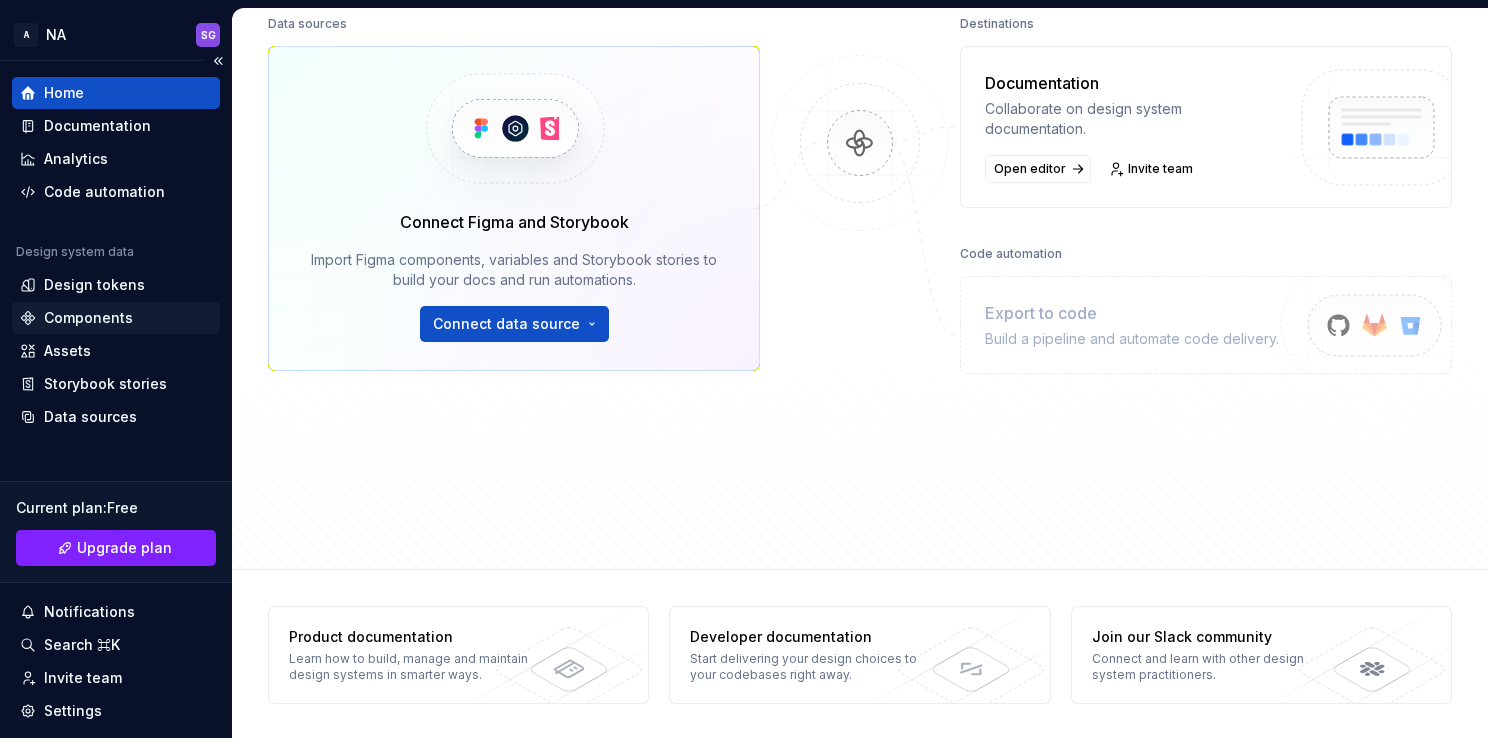 click on "Components" at bounding box center (88, 318) 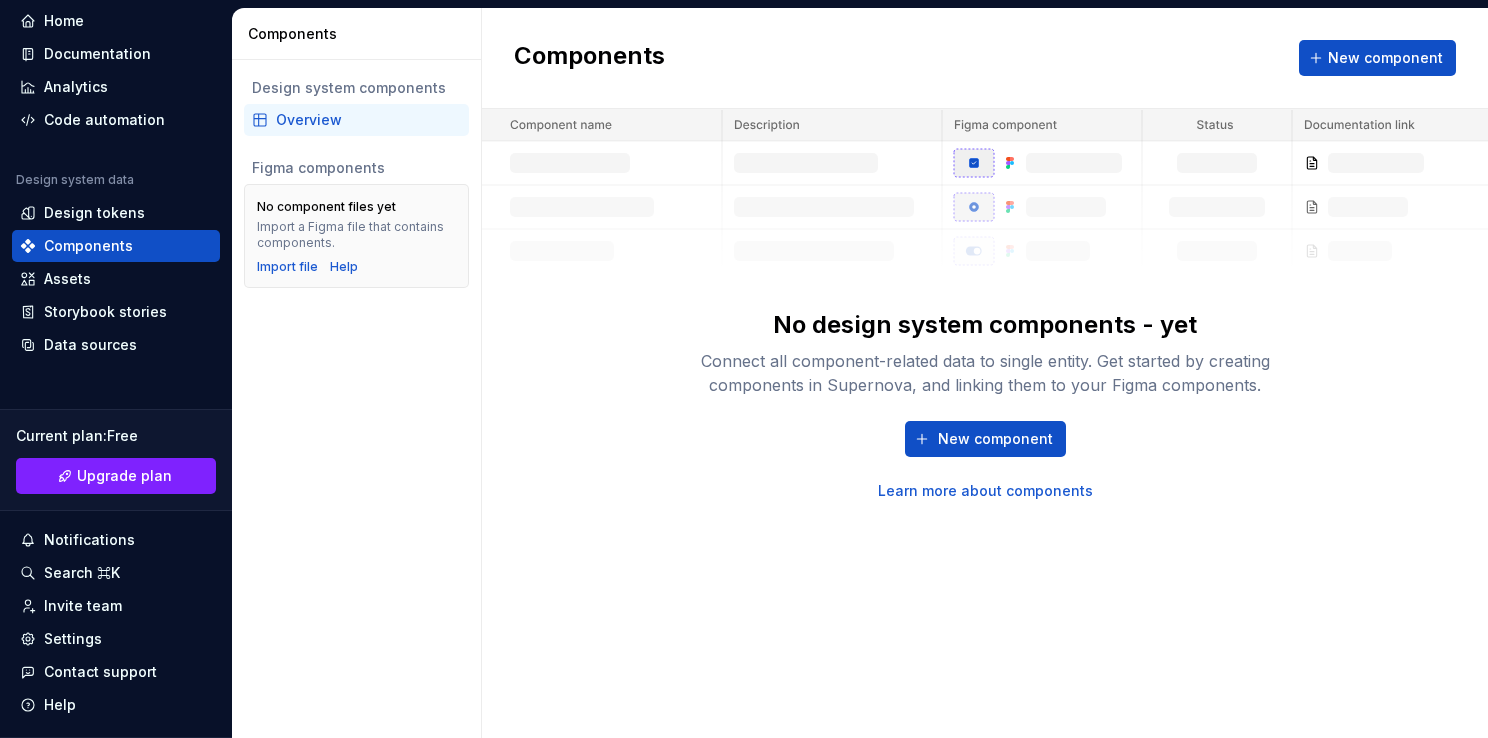 scroll, scrollTop: 123, scrollLeft: 0, axis: vertical 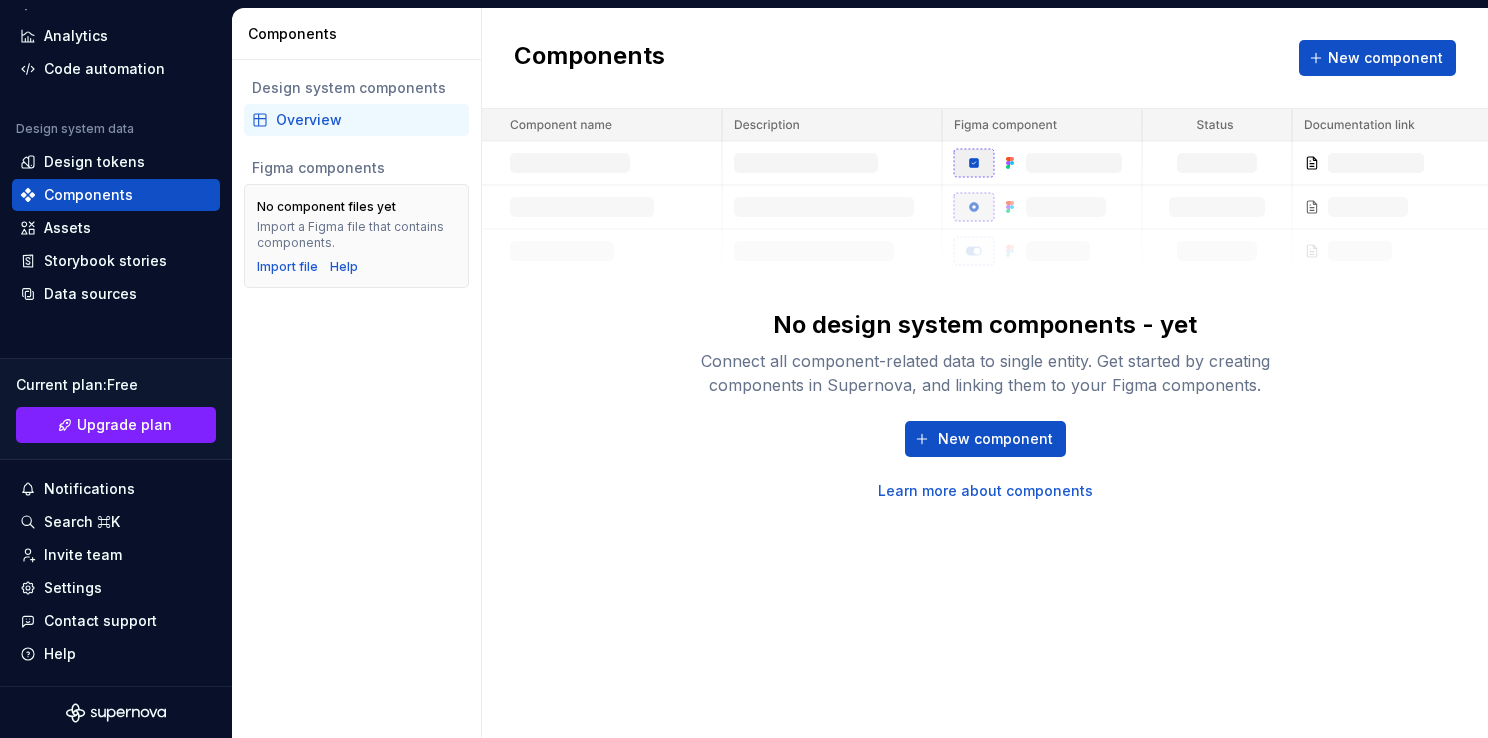 click 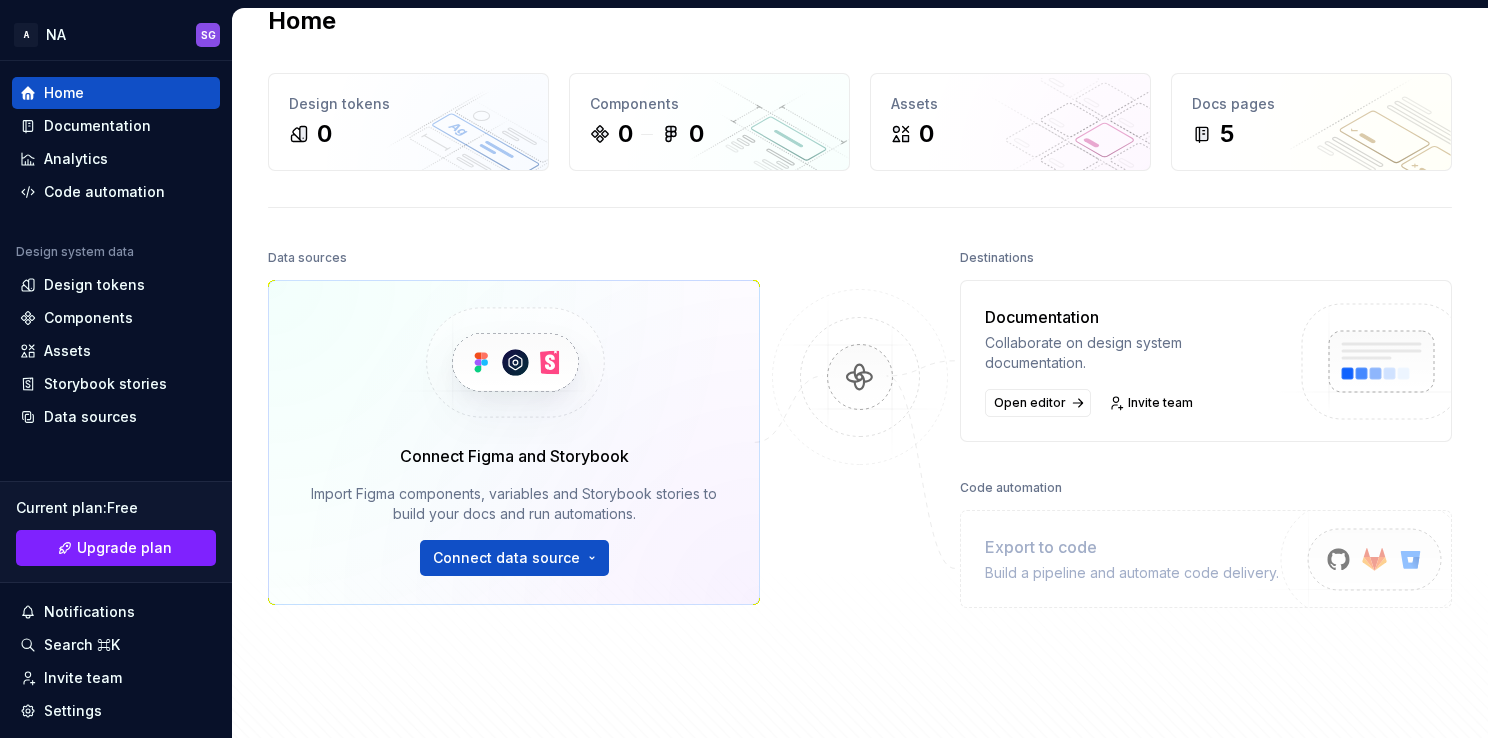scroll, scrollTop: 0, scrollLeft: 0, axis: both 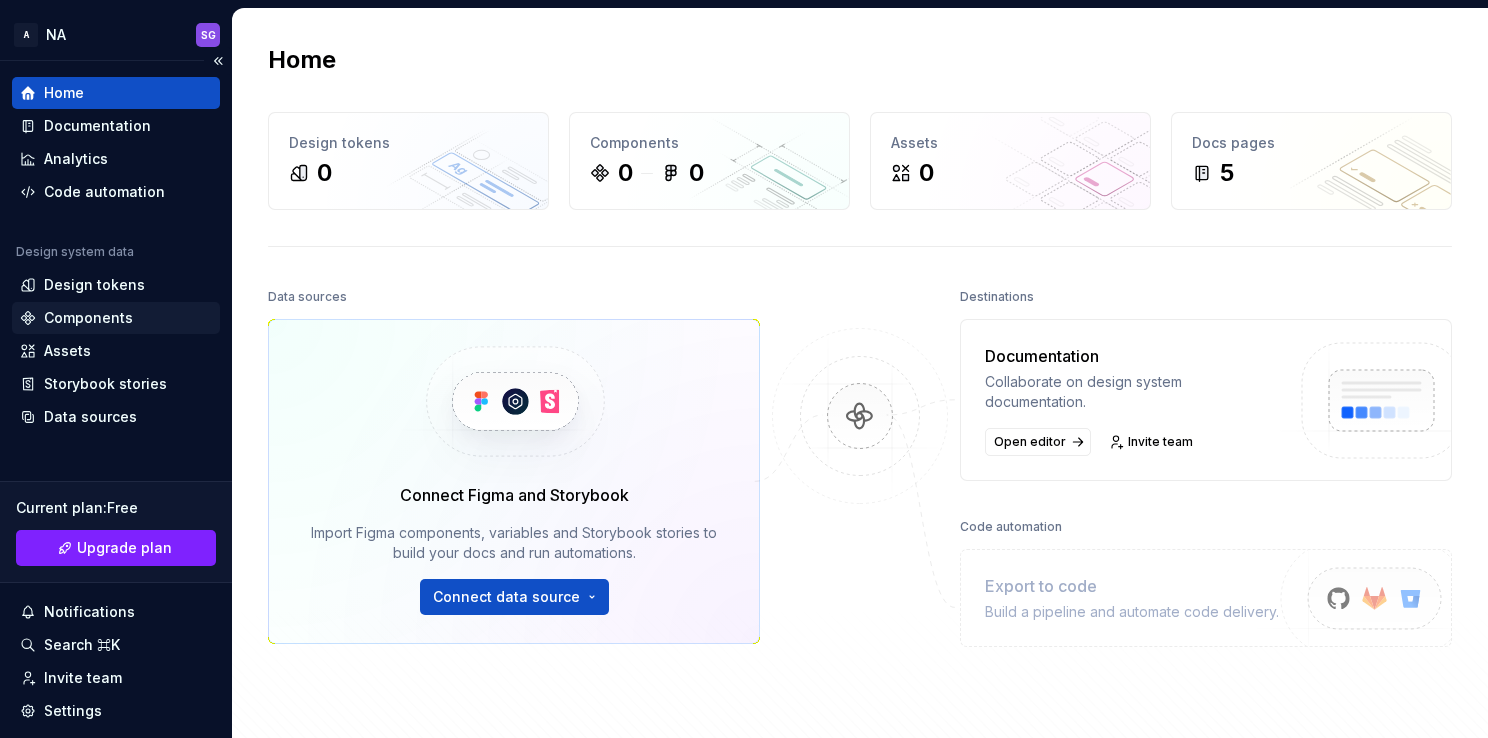 click on "Components" at bounding box center (88, 318) 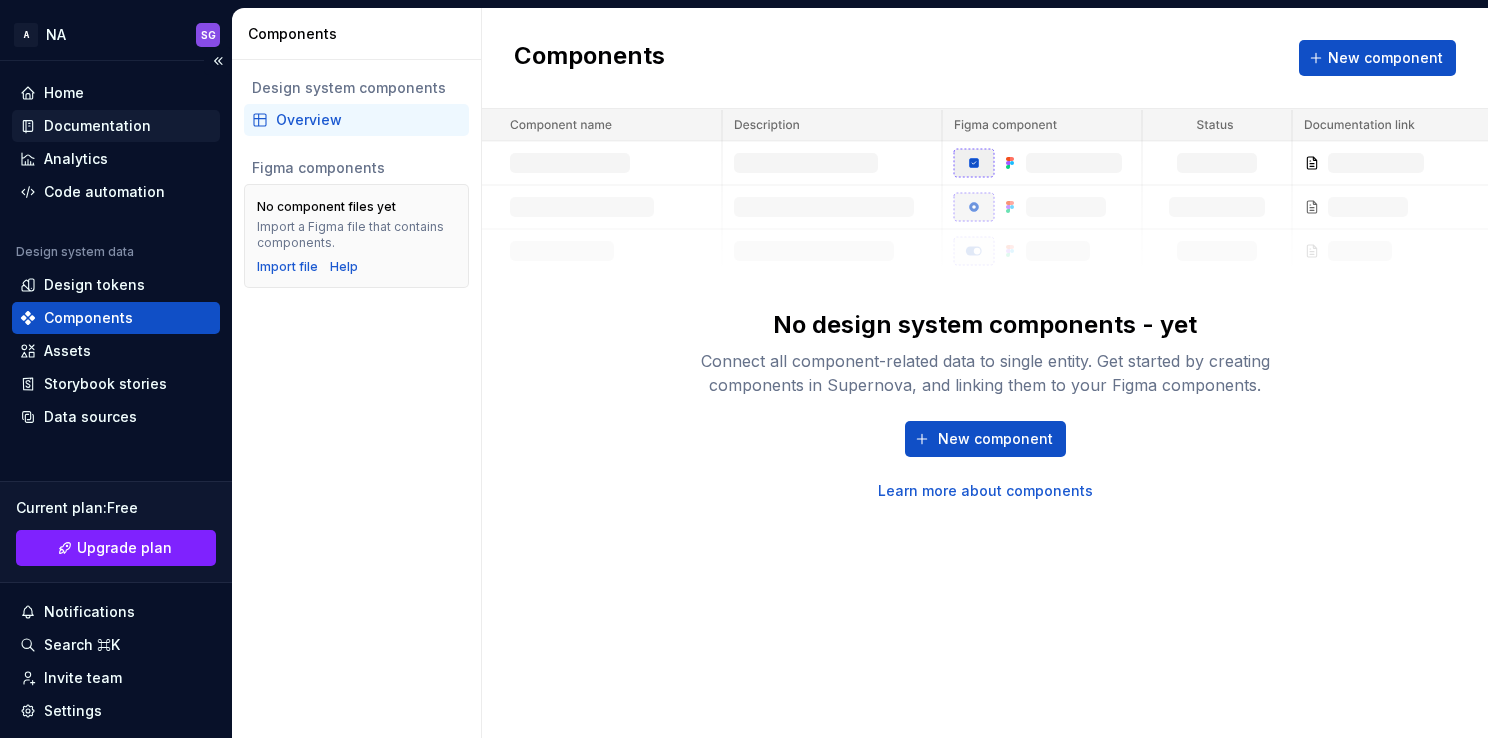 click on "Documentation" at bounding box center [97, 126] 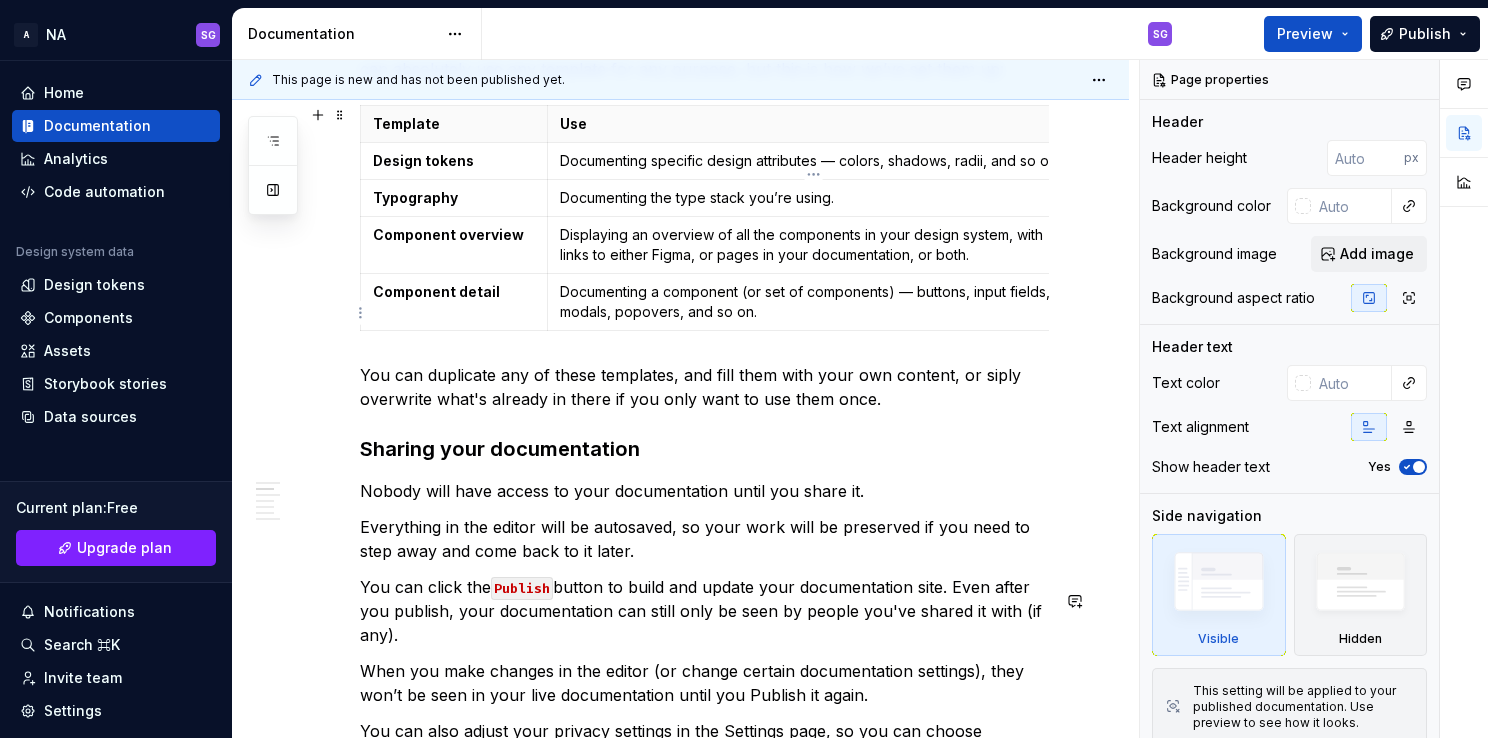 scroll, scrollTop: 521, scrollLeft: 0, axis: vertical 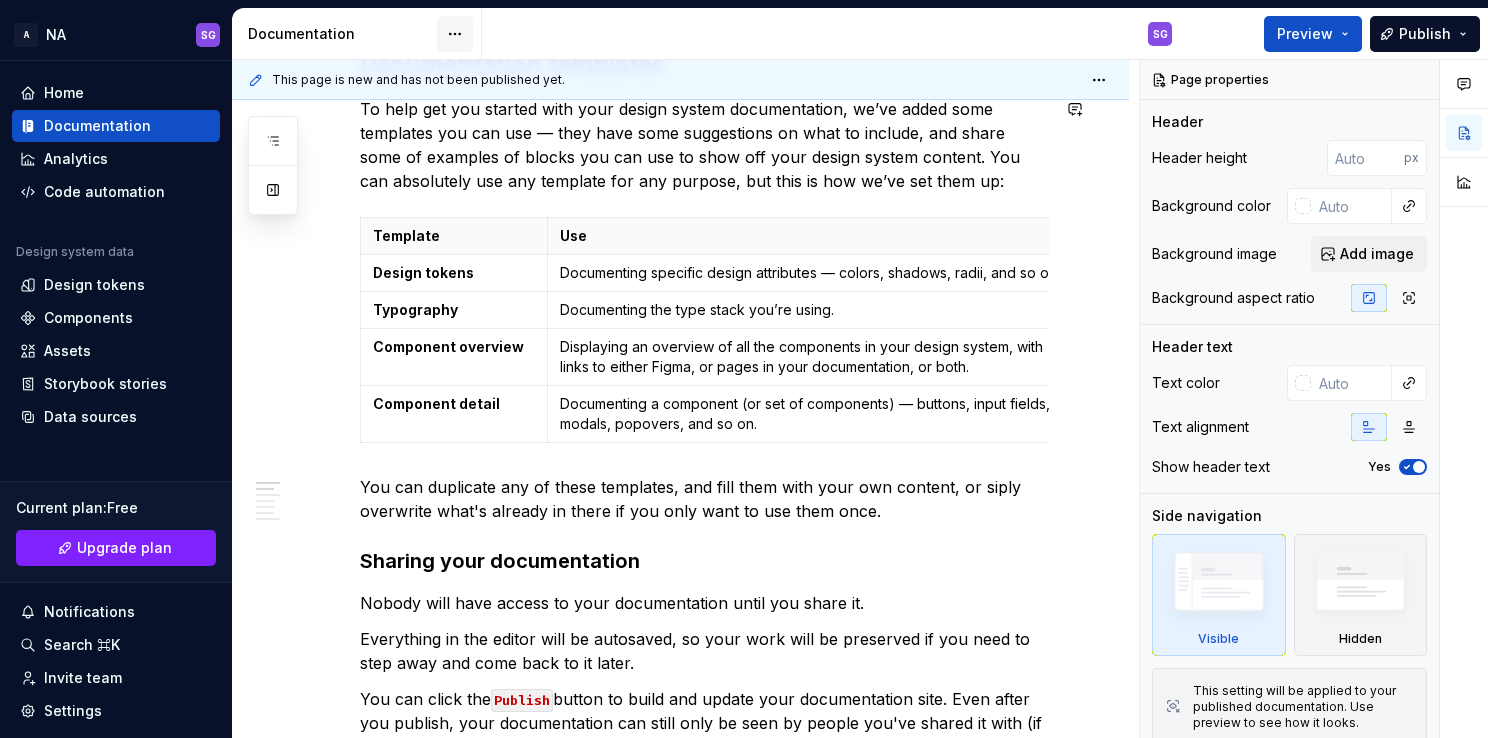 click on "A NA SG Home Documentation Analytics Code automation Design system data Design tokens Components Assets Storybook stories Data sources Current plan :  Free Upgrade plan Notifications Search ⌘K Invite team Settings Contact support Help Documentation SG Preview Publish Pages Add
Accessibility guide for tree Page tree.
Navigate the tree with the arrow keys. Common tree hotkeys apply. Further keybindings are available:
enter to execute primary action on focused item
f2 to start renaming the focused item
escape to abort renaming an item
control+d to start dragging selected items
Welcome! SG Foundations Design tokens Typography Components Component overview Component detail Changes Welcome! Foundations  /  Design tokens Foundations  /  Typography Components  /  Component overview Components  /  Component detail Upgrade to Enterprise to turn on approval workflow View edited pages by status when selecting which pages to publish. Use ." at bounding box center (744, 369) 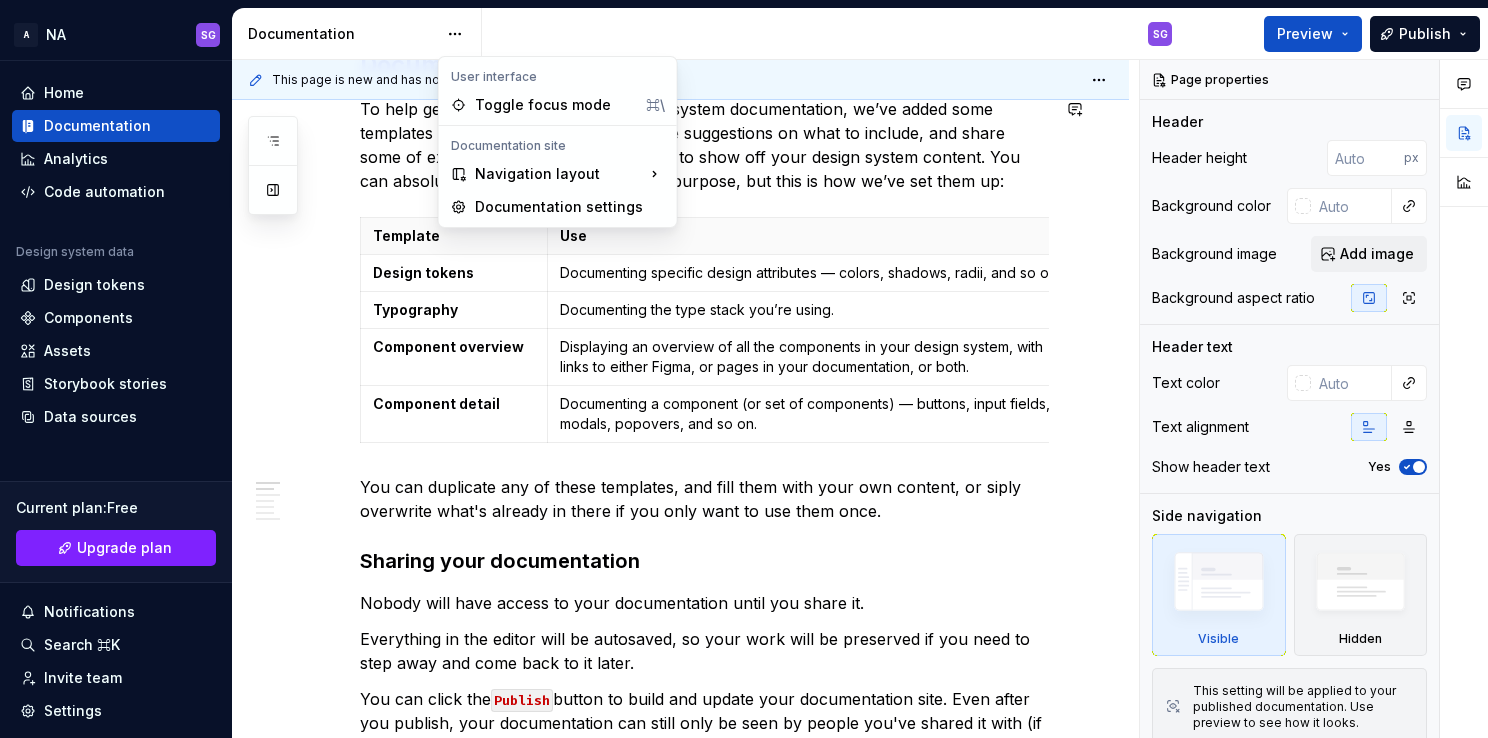 click on "A NA SG Home Documentation Analytics Code automation Design system data Design tokens Components Assets Storybook stories Data sources Current plan :  Free Upgrade plan Notifications Search ⌘K Invite team Settings Contact support Help Documentation SG Preview Publish Pages Add
Accessibility guide for tree Page tree.
Navigate the tree with the arrow keys. Common tree hotkeys apply. Further keybindings are available:
enter to execute primary action on focused item
f2 to start renaming the focused item
escape to abort renaming an item
control+d to start dragging selected items
Welcome! SG Foundations Design tokens Typography Components Component overview Component detail Changes Welcome! Foundations  /  Design tokens Foundations  /  Typography Components  /  Component overview Components  /  Component detail Upgrade to Enterprise to turn on approval workflow View edited pages by status when selecting which pages to publish. Use ." at bounding box center [744, 369] 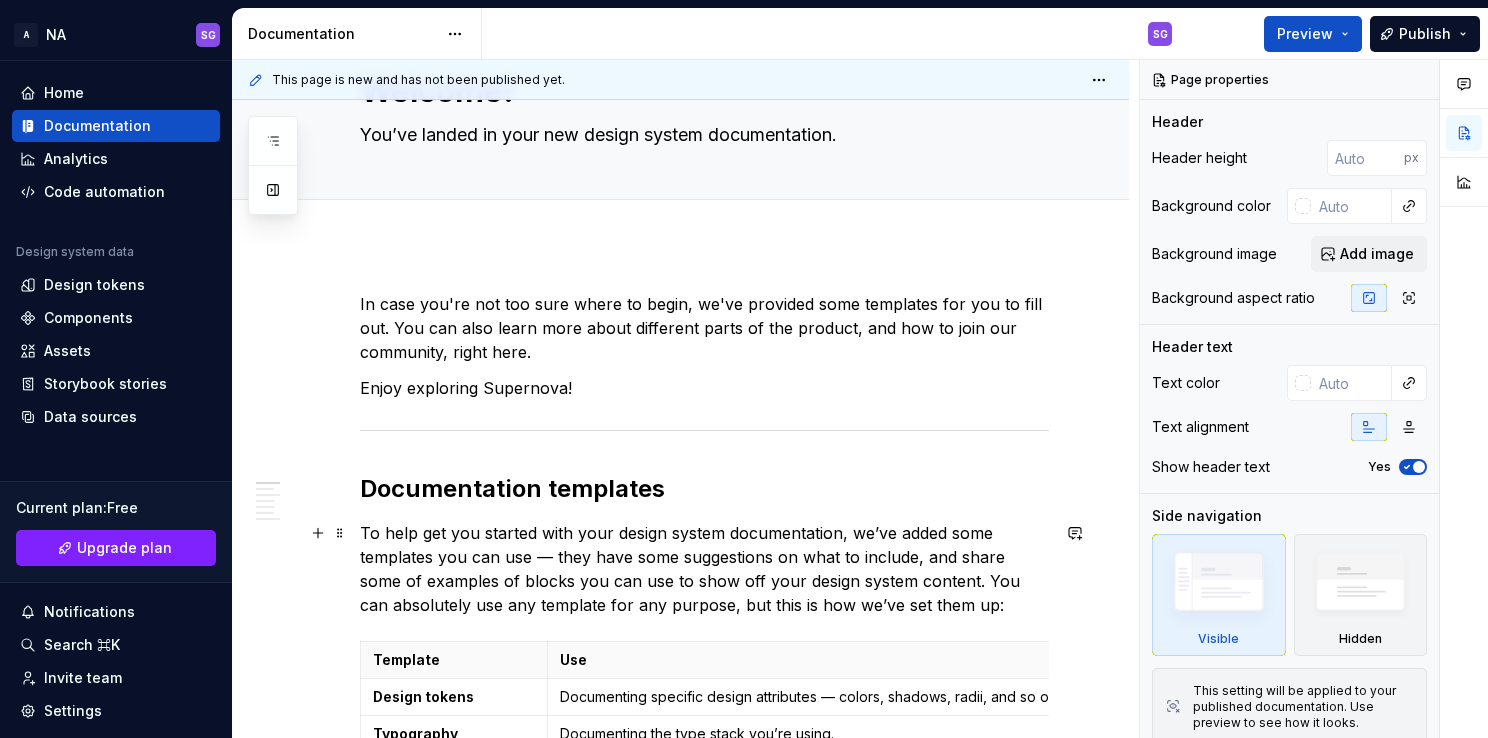 scroll, scrollTop: 0, scrollLeft: 0, axis: both 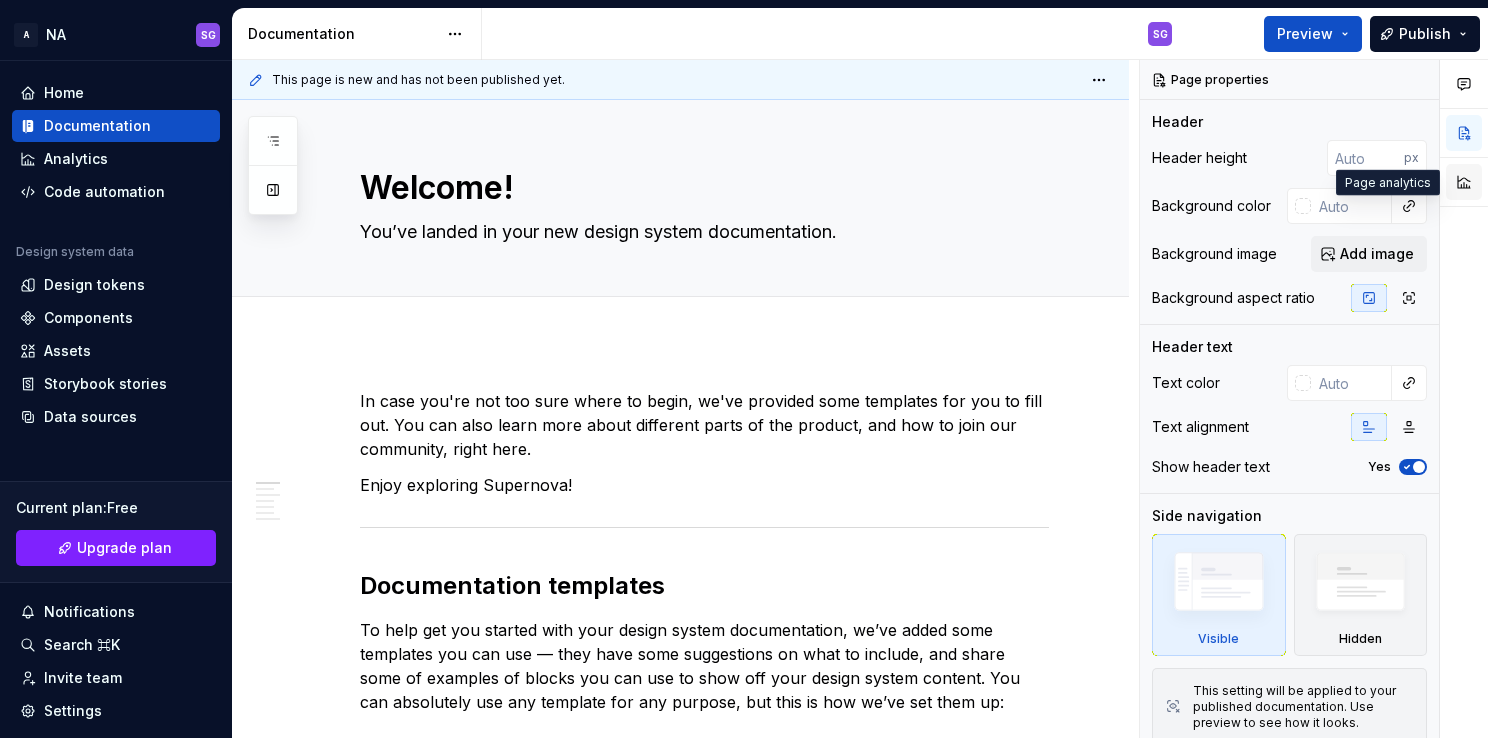 click at bounding box center (1464, 182) 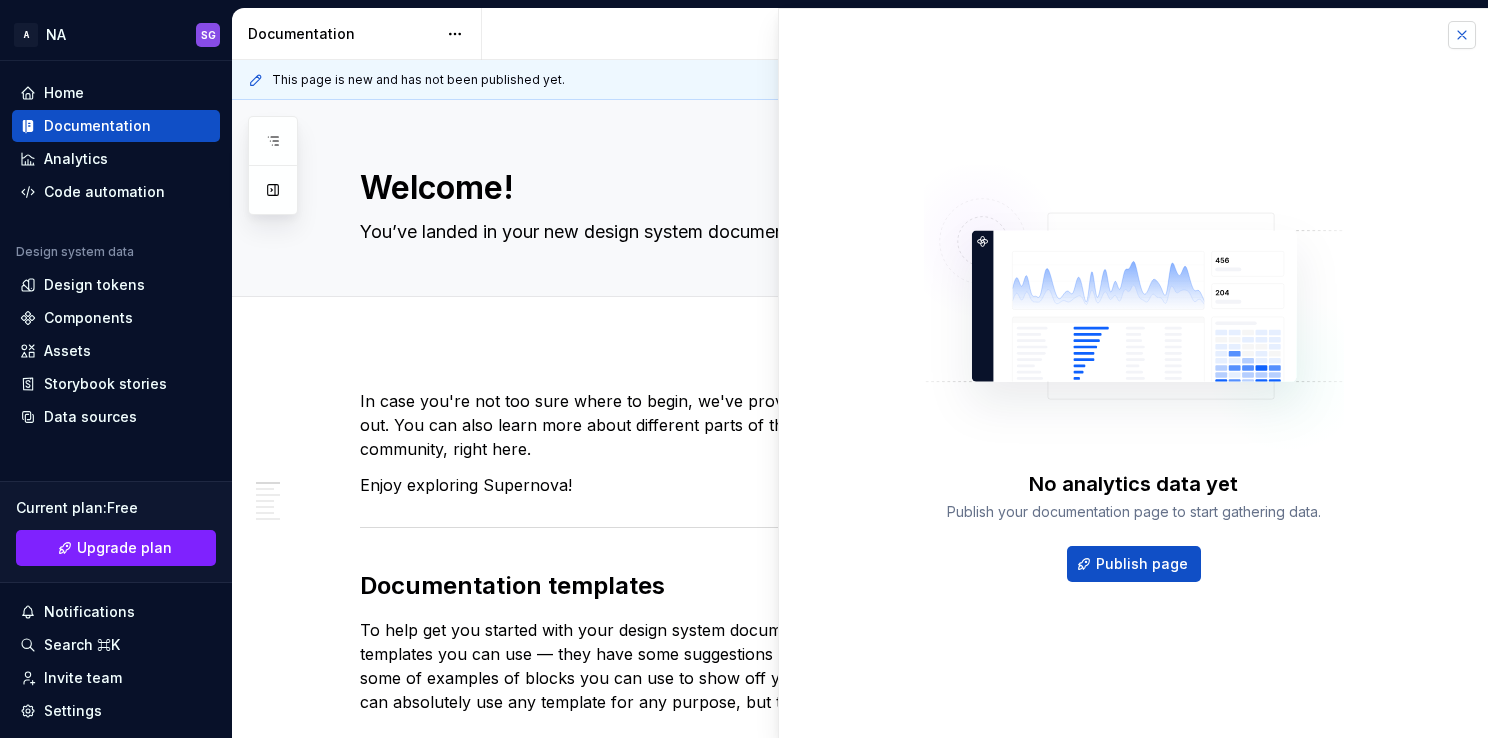 click at bounding box center (1462, 35) 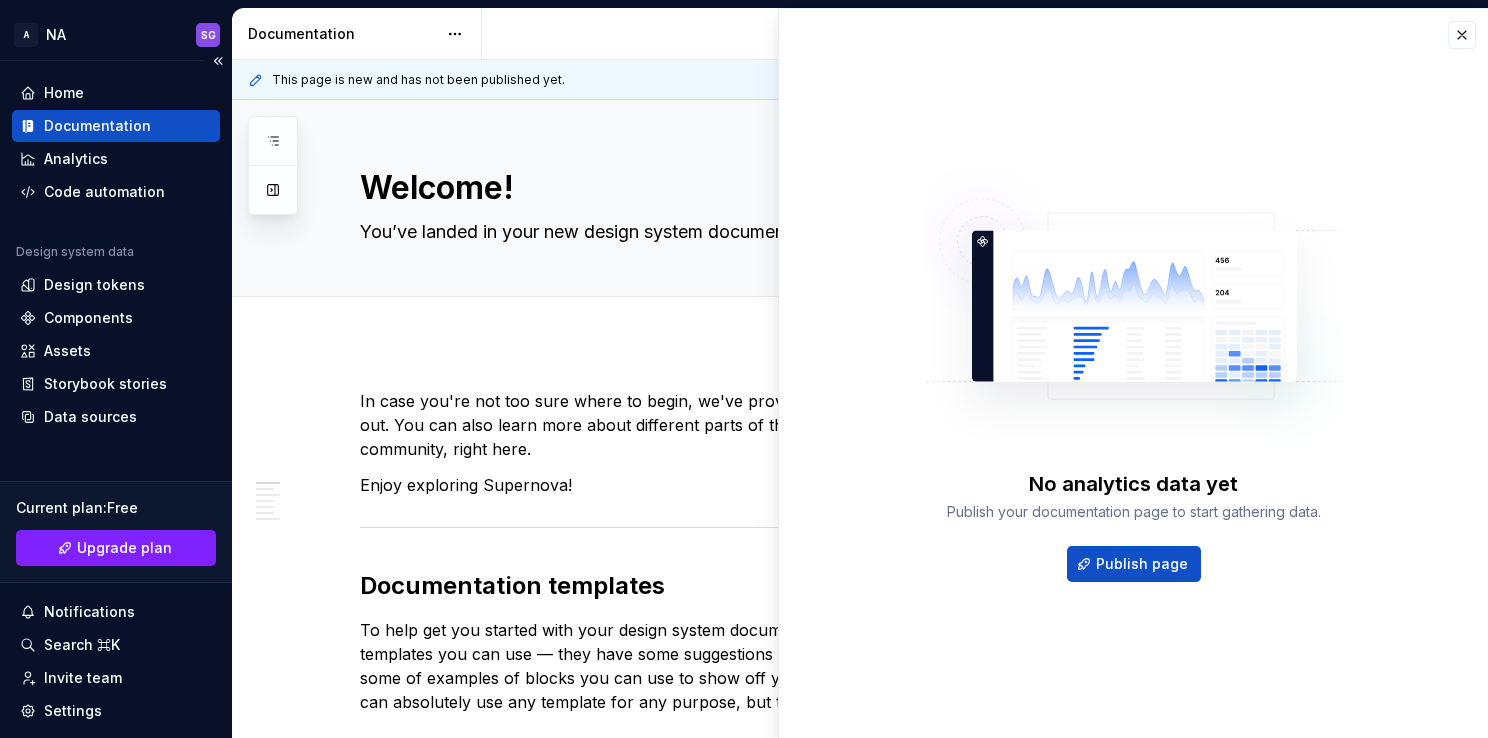 type on "*" 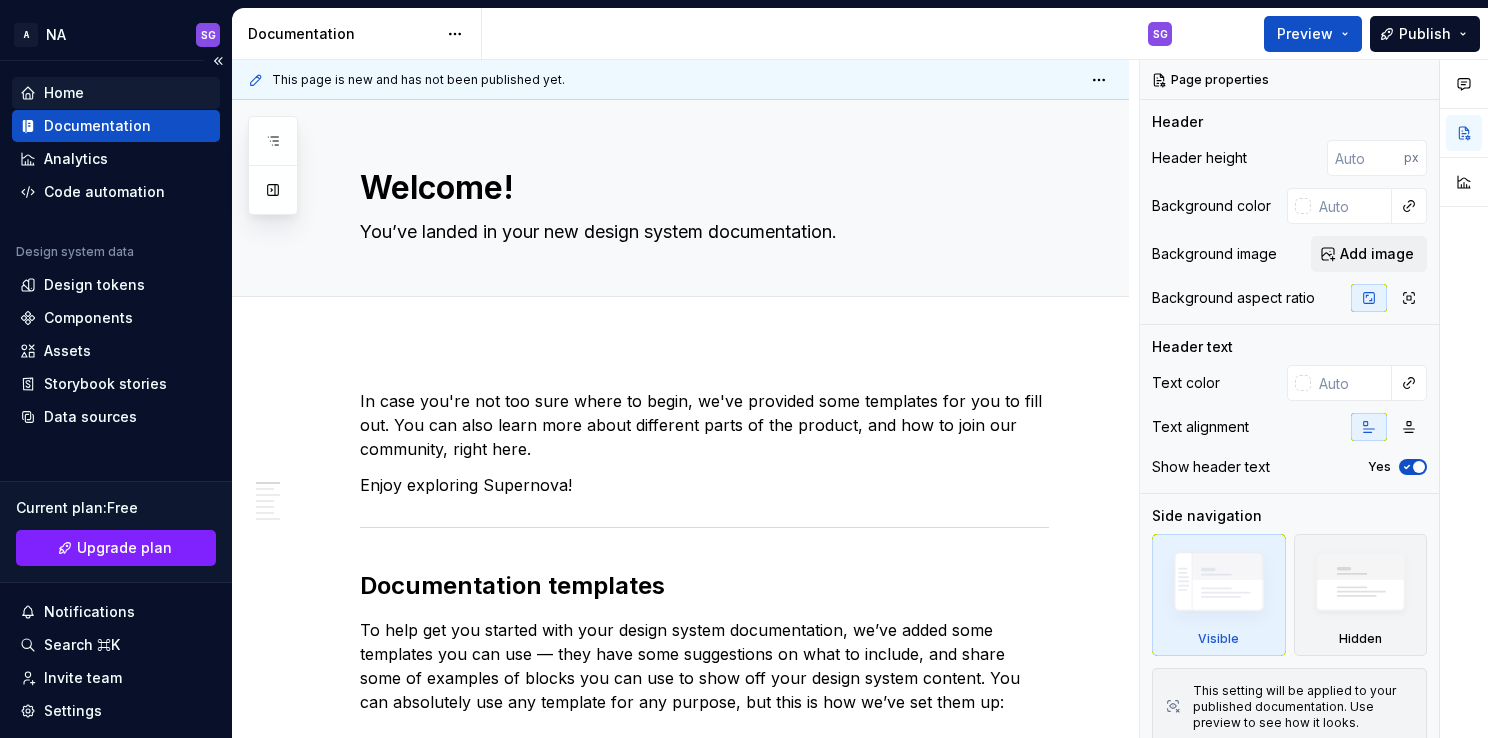 click on "Home" at bounding box center [64, 93] 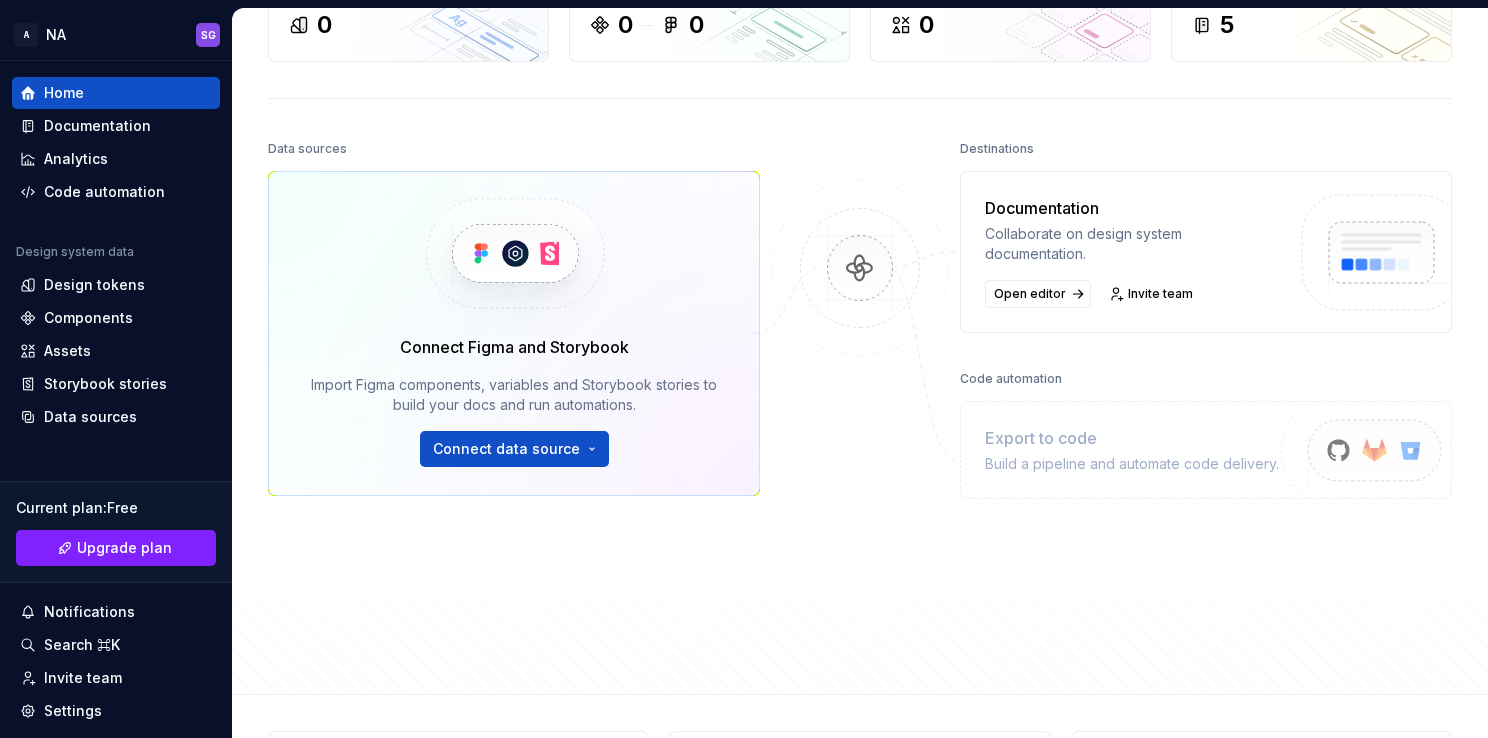 scroll, scrollTop: 273, scrollLeft: 0, axis: vertical 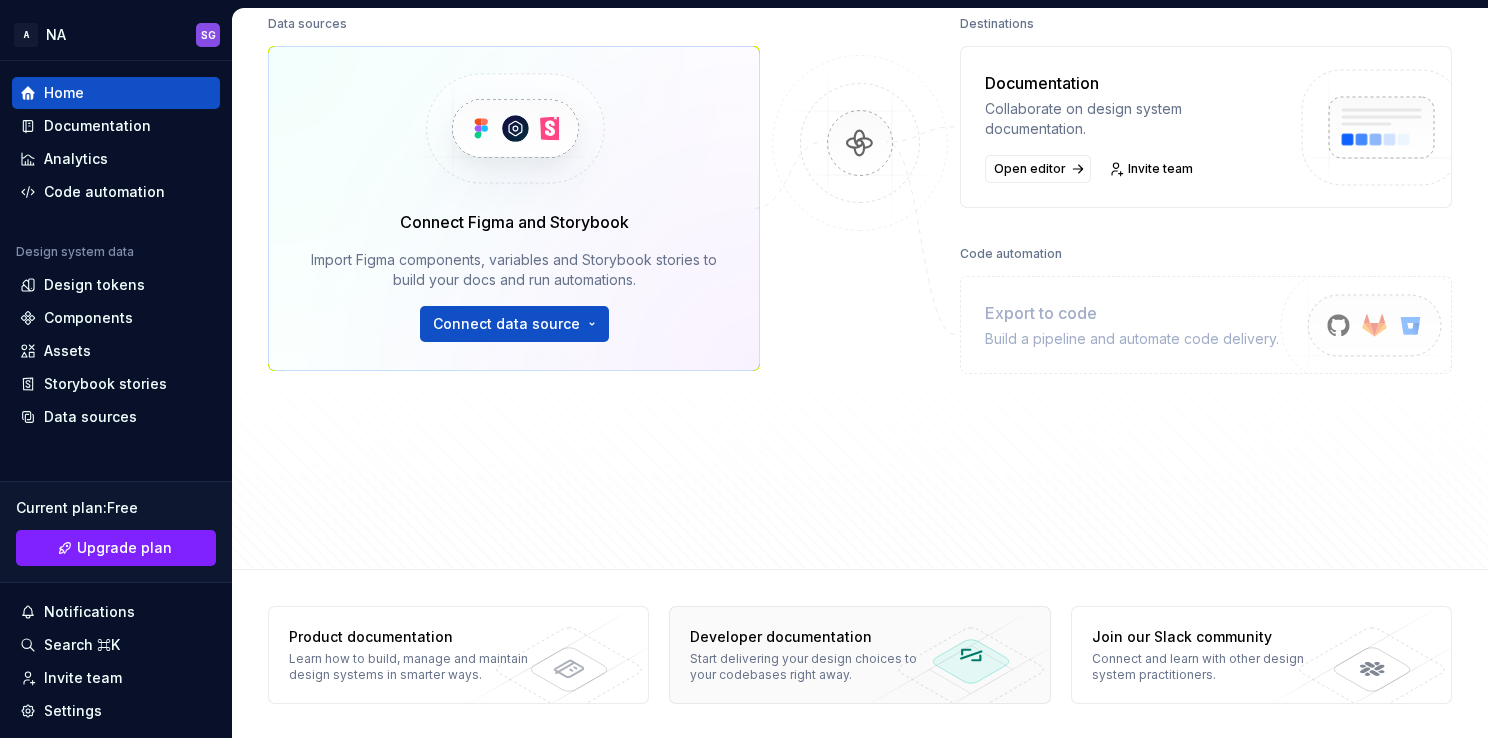 click on "Start delivering your design choices to your codebases right away." at bounding box center [812, 667] 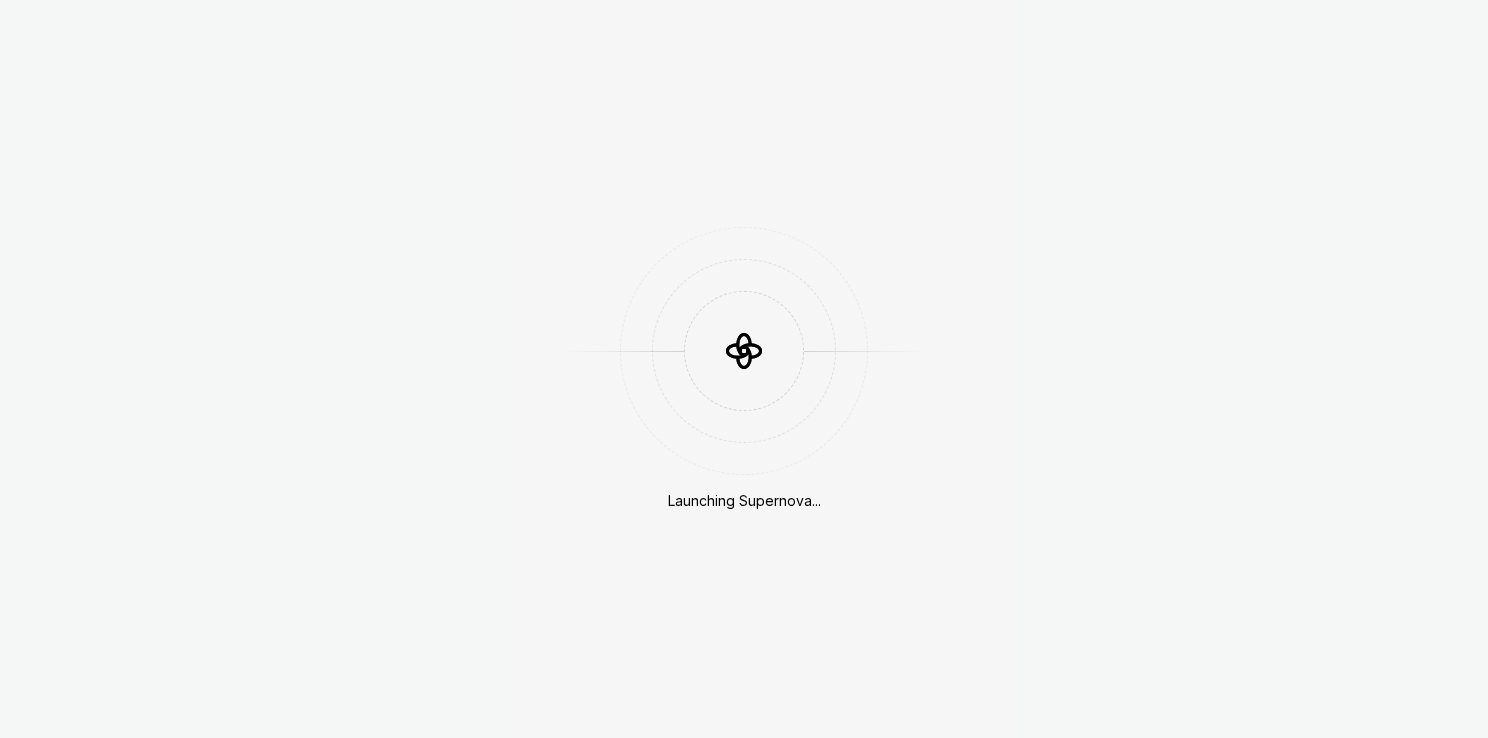 scroll, scrollTop: 0, scrollLeft: 0, axis: both 